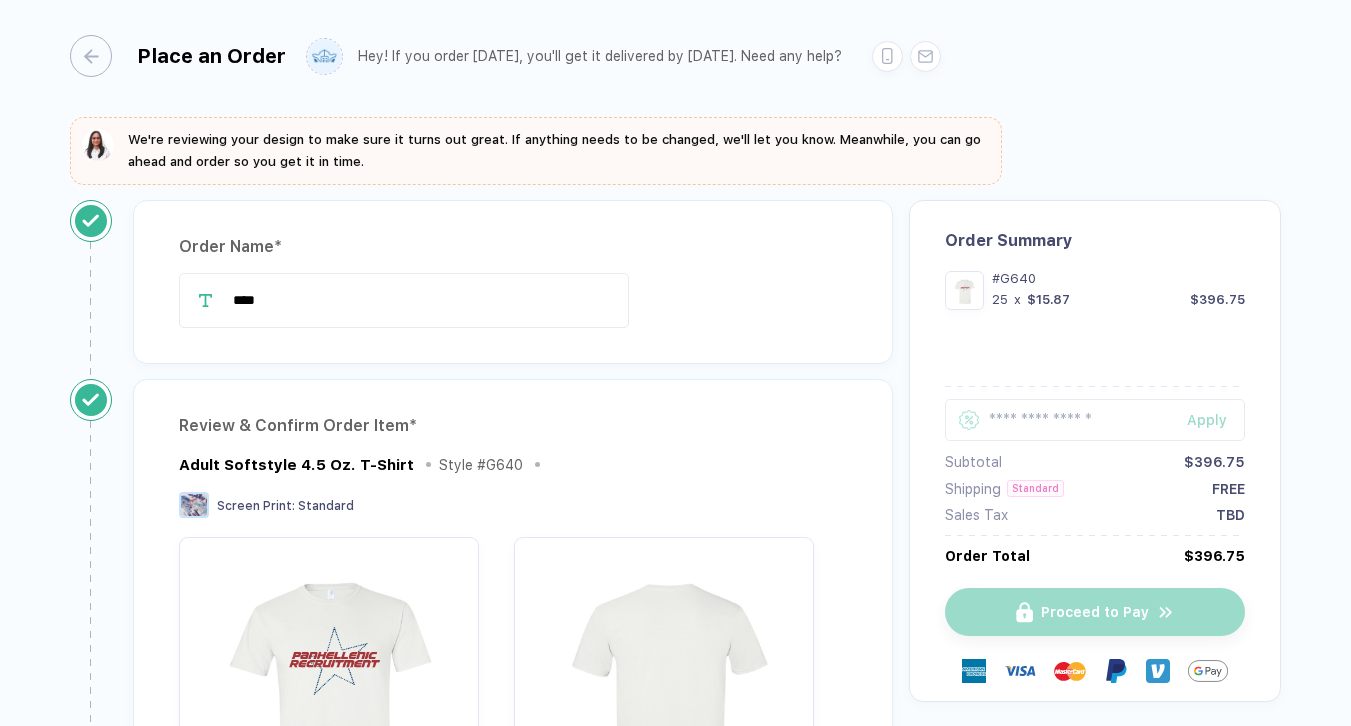 scroll, scrollTop: 0, scrollLeft: 0, axis: both 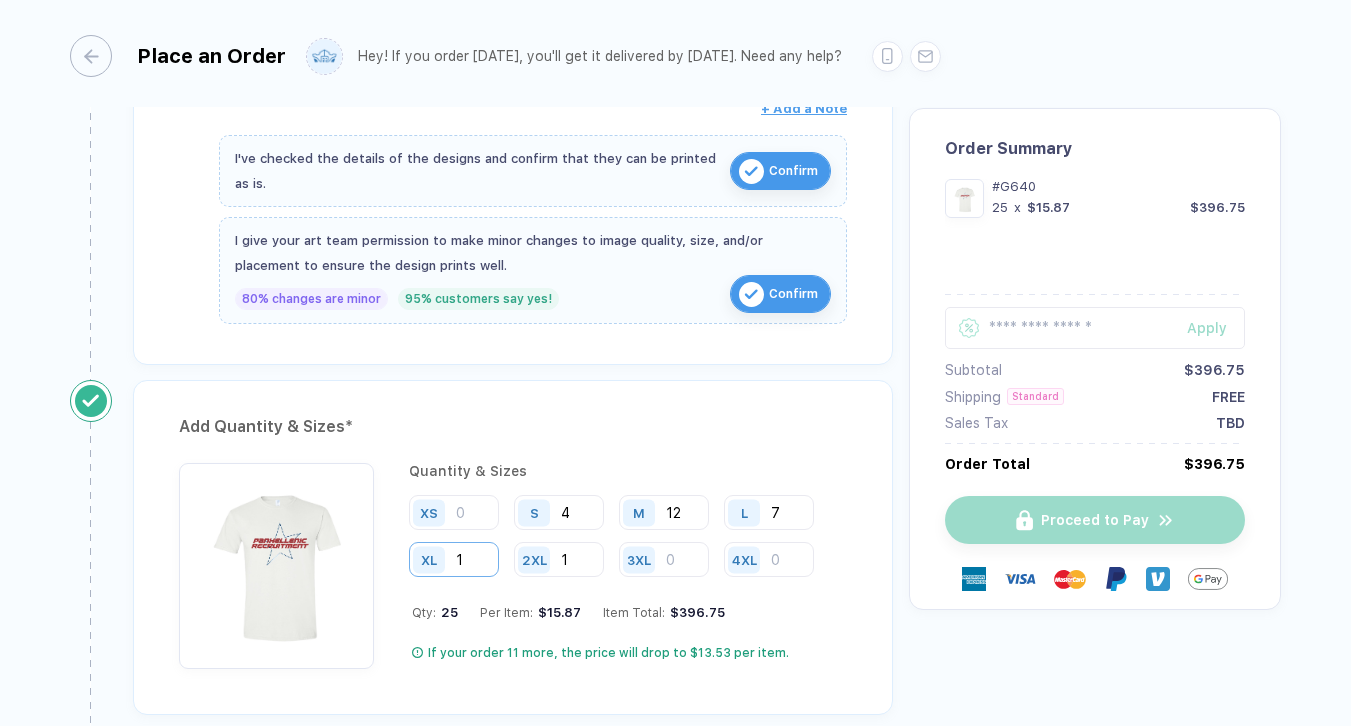 click on "1" at bounding box center (454, 559) 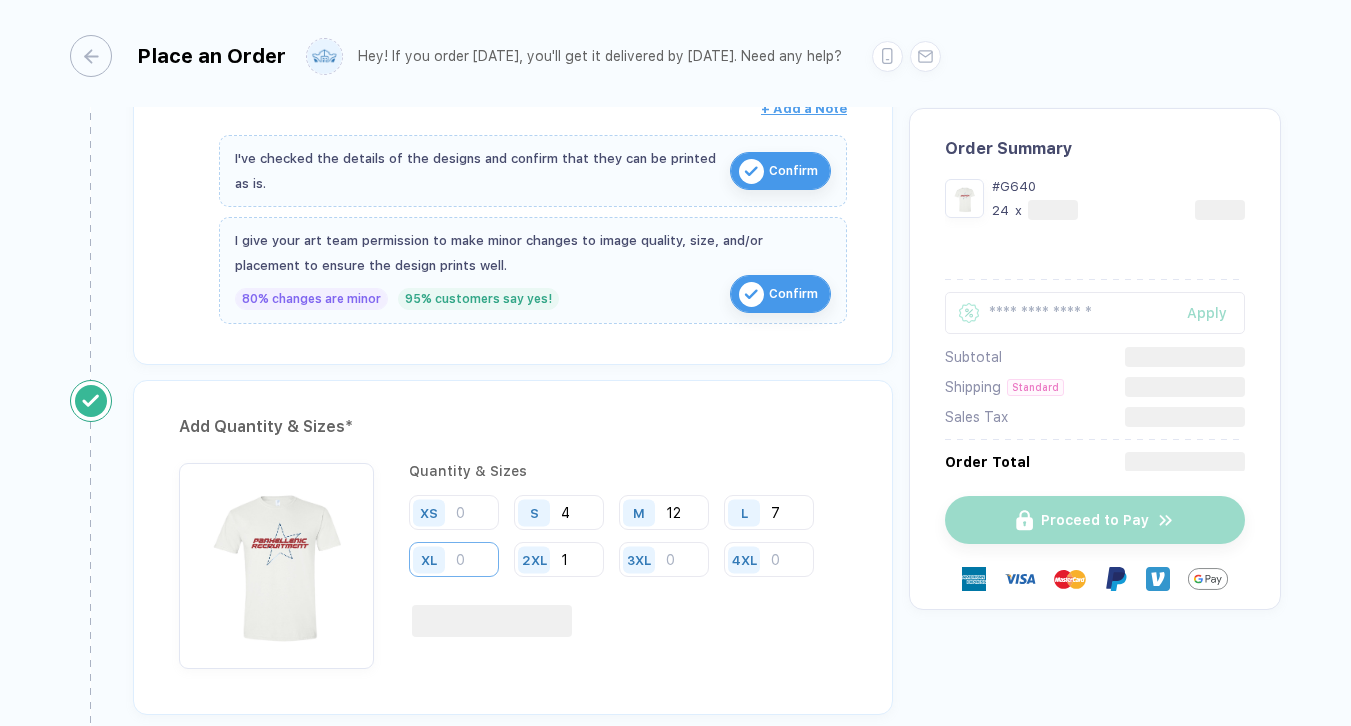 type on "2" 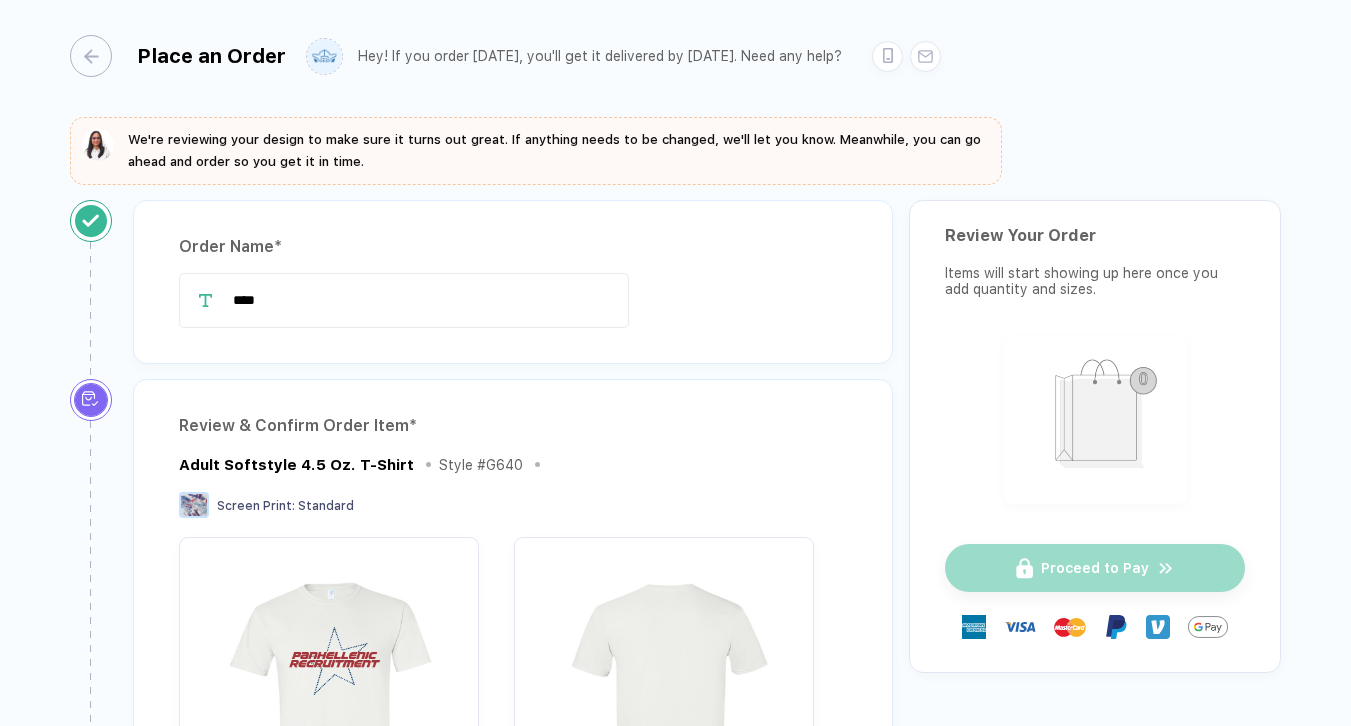 scroll, scrollTop: 0, scrollLeft: 0, axis: both 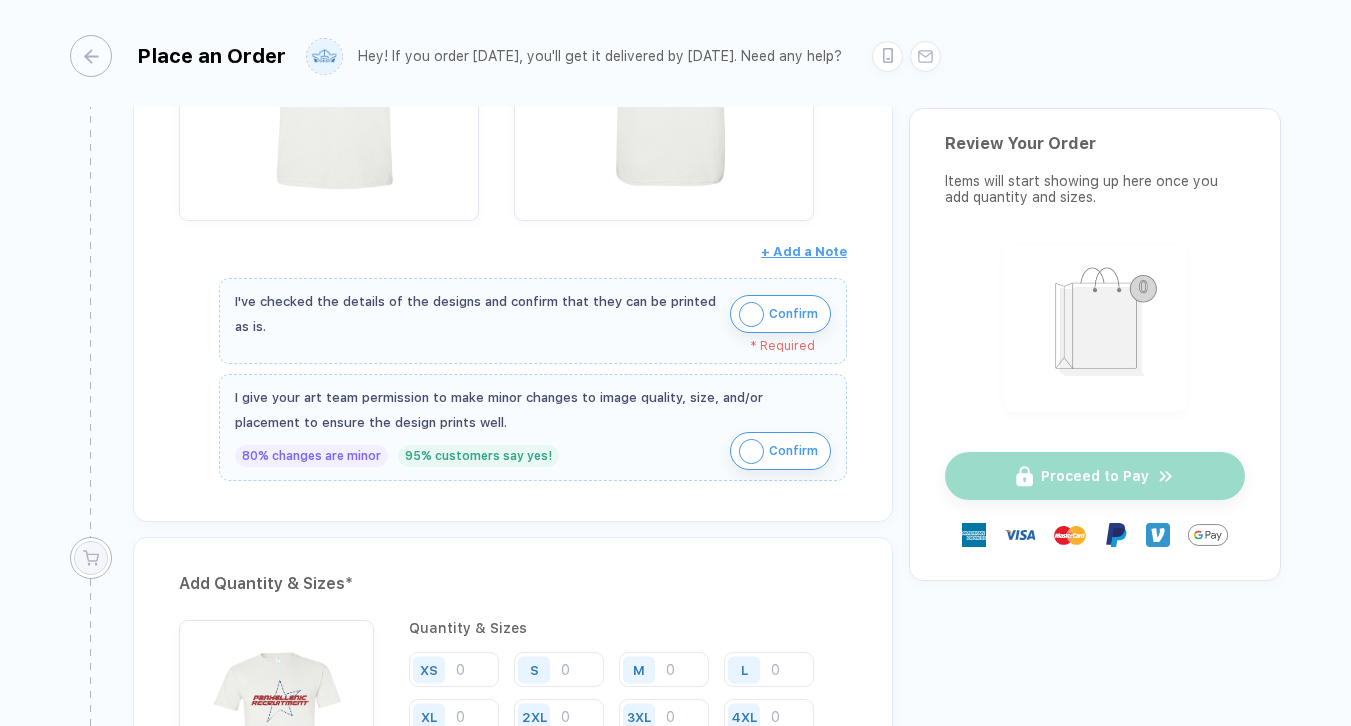 click at bounding box center [751, 314] 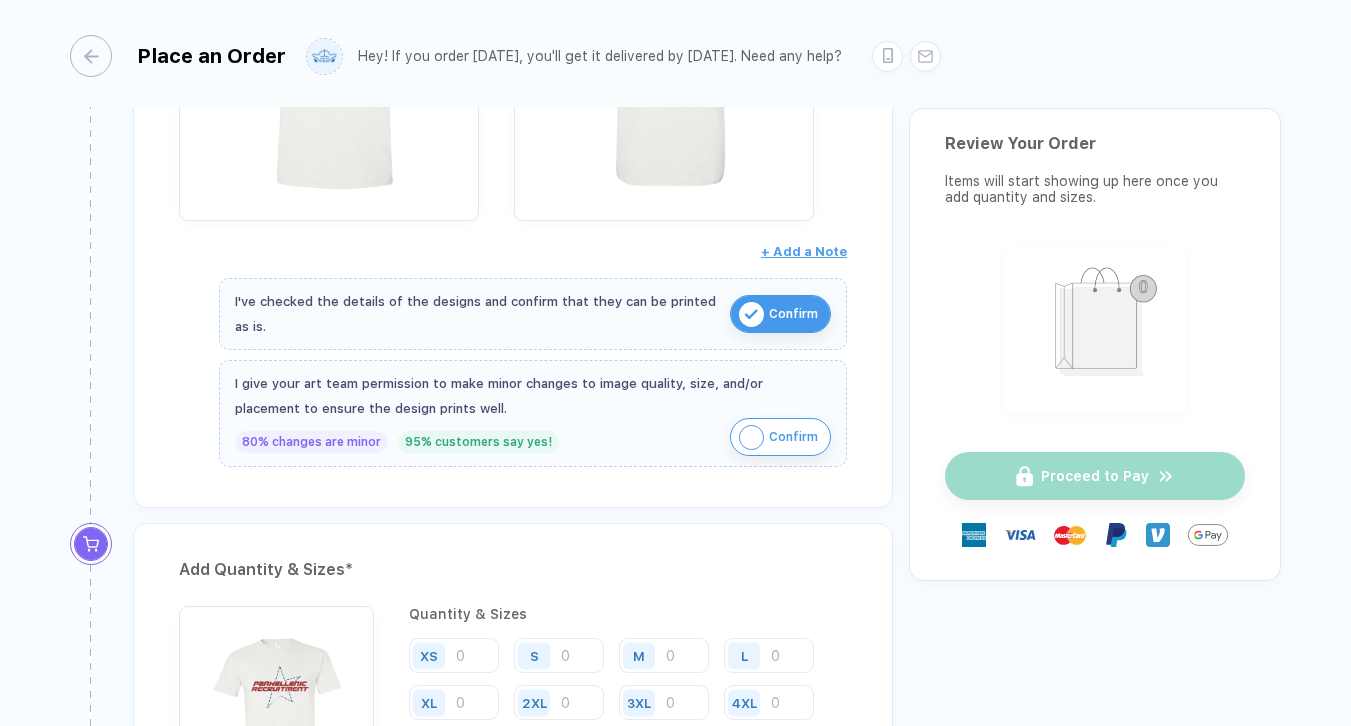 click on "Confirm" at bounding box center [780, 437] 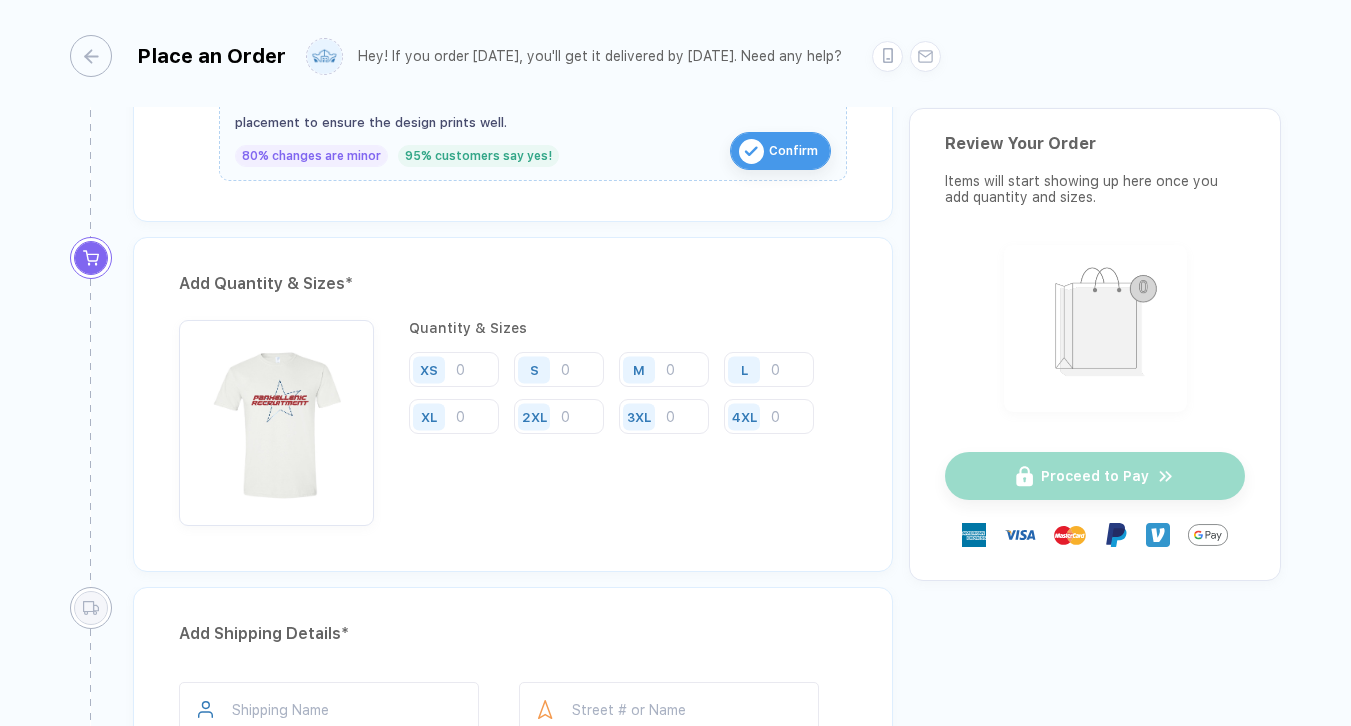 scroll, scrollTop: 915, scrollLeft: 0, axis: vertical 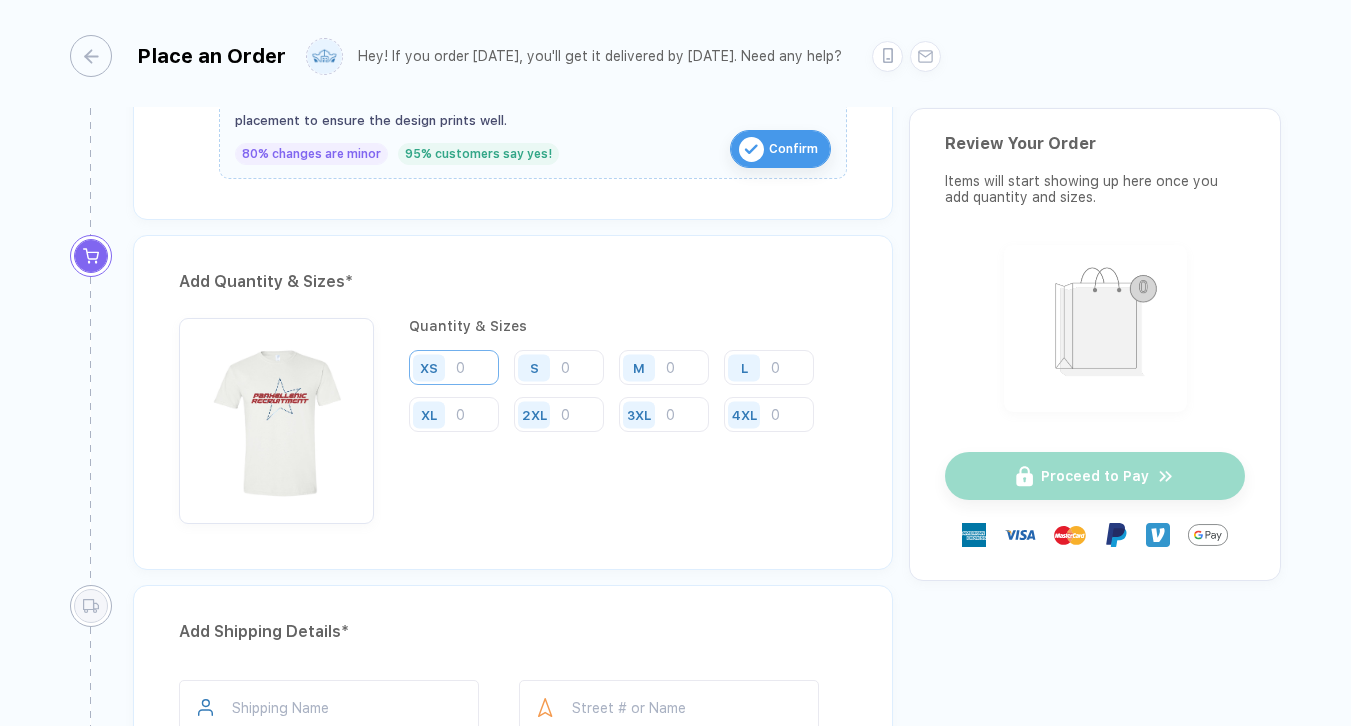 click at bounding box center [454, 367] 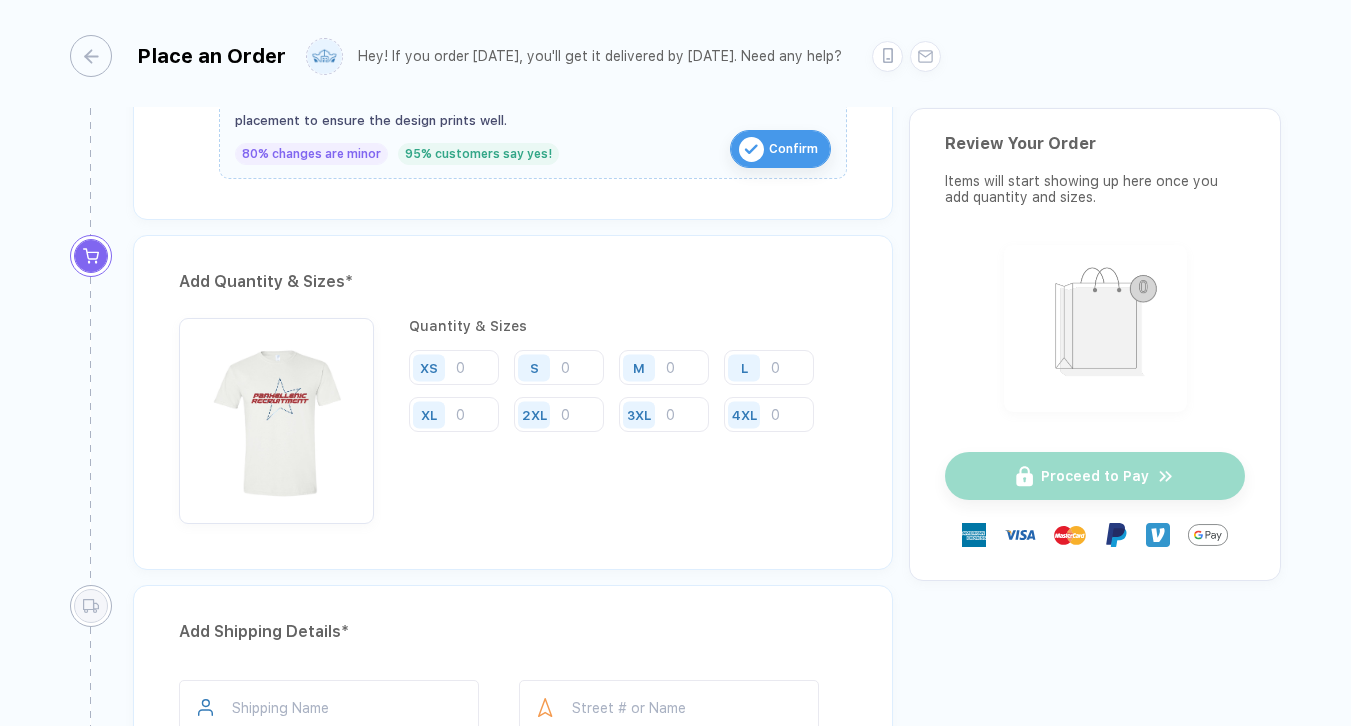 click on "S" at bounding box center (429, 367) 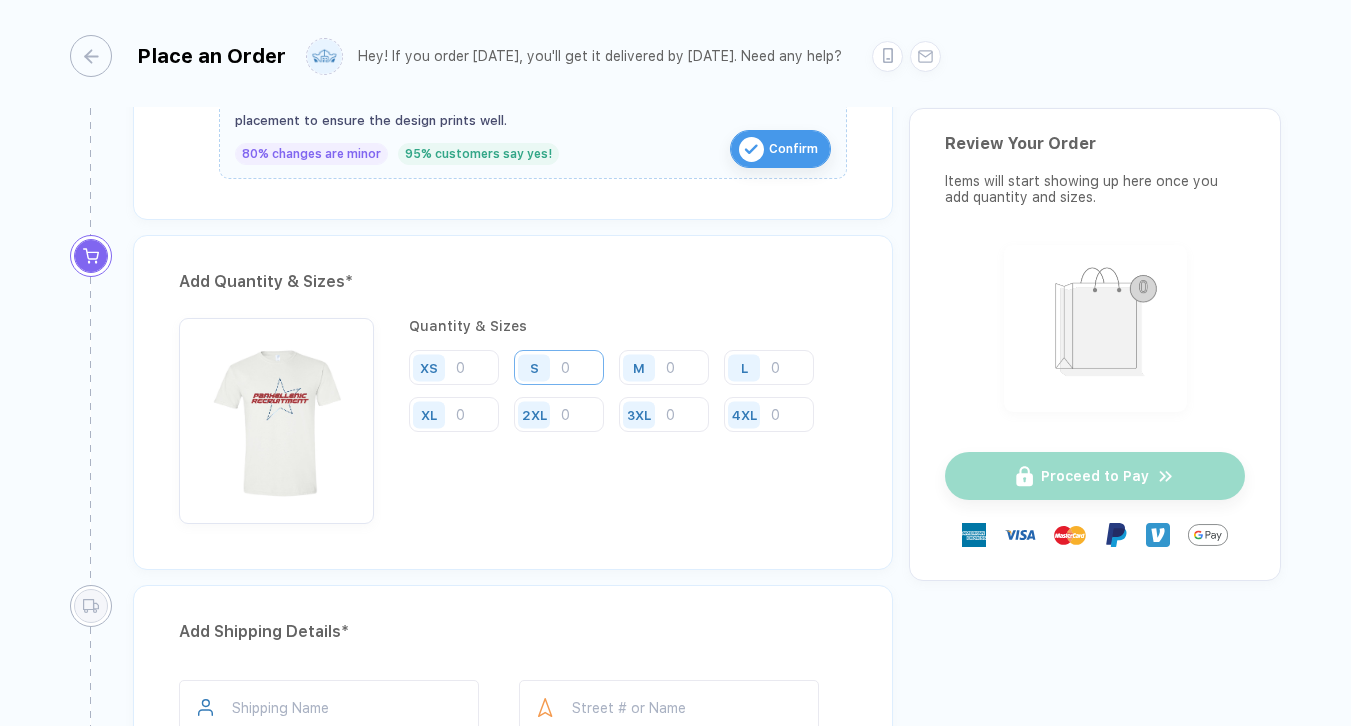 click at bounding box center (559, 367) 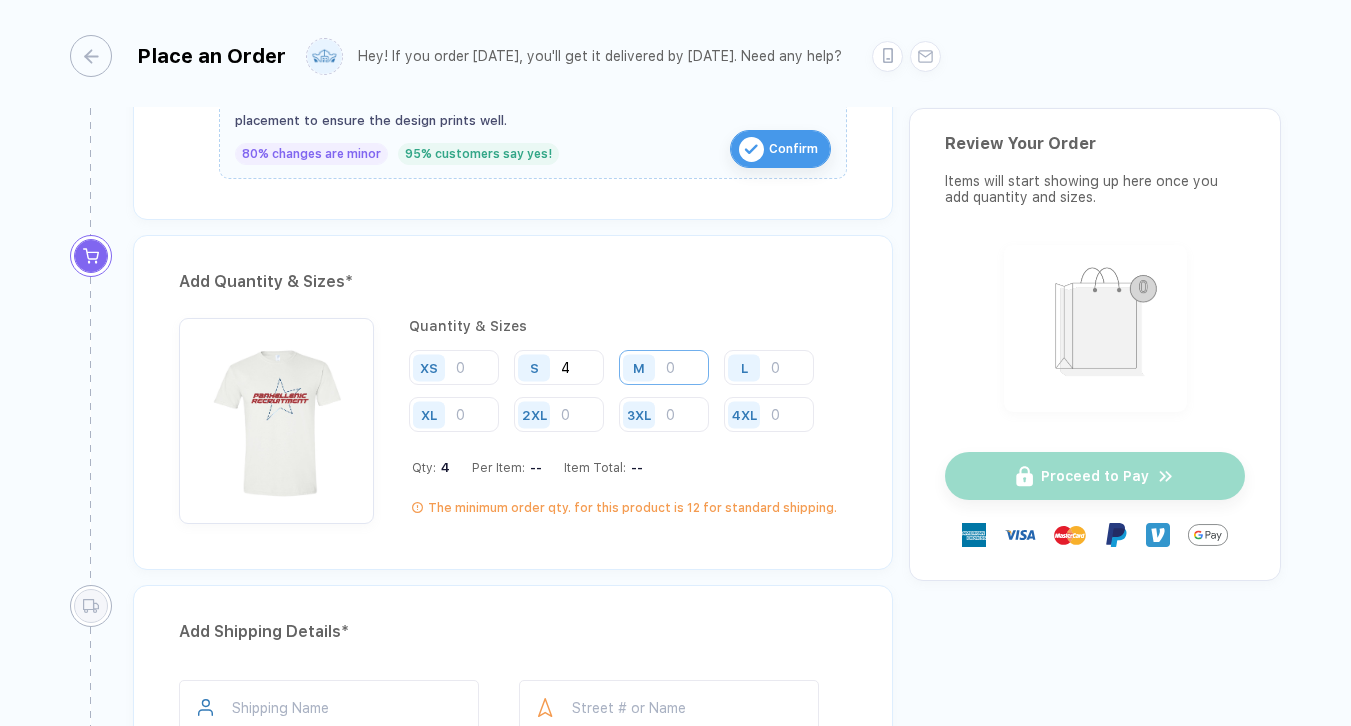 type on "4" 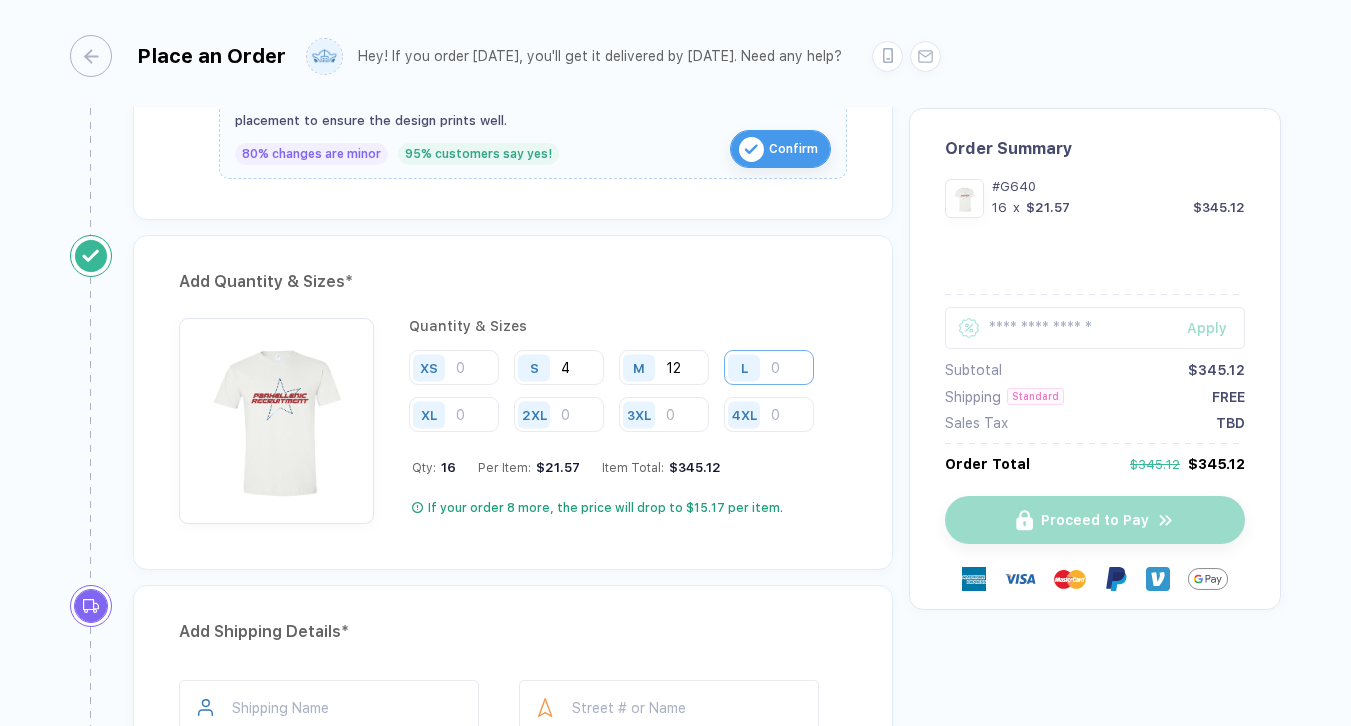 type on "12" 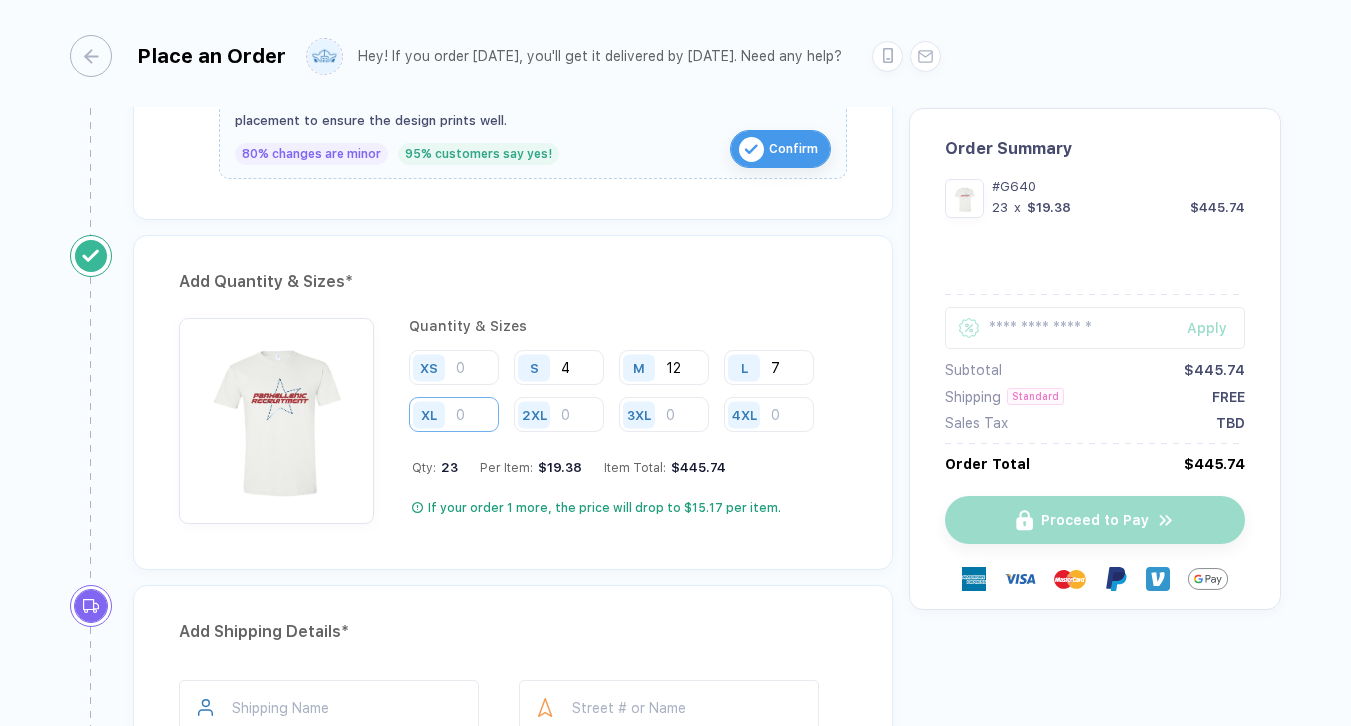type on "7" 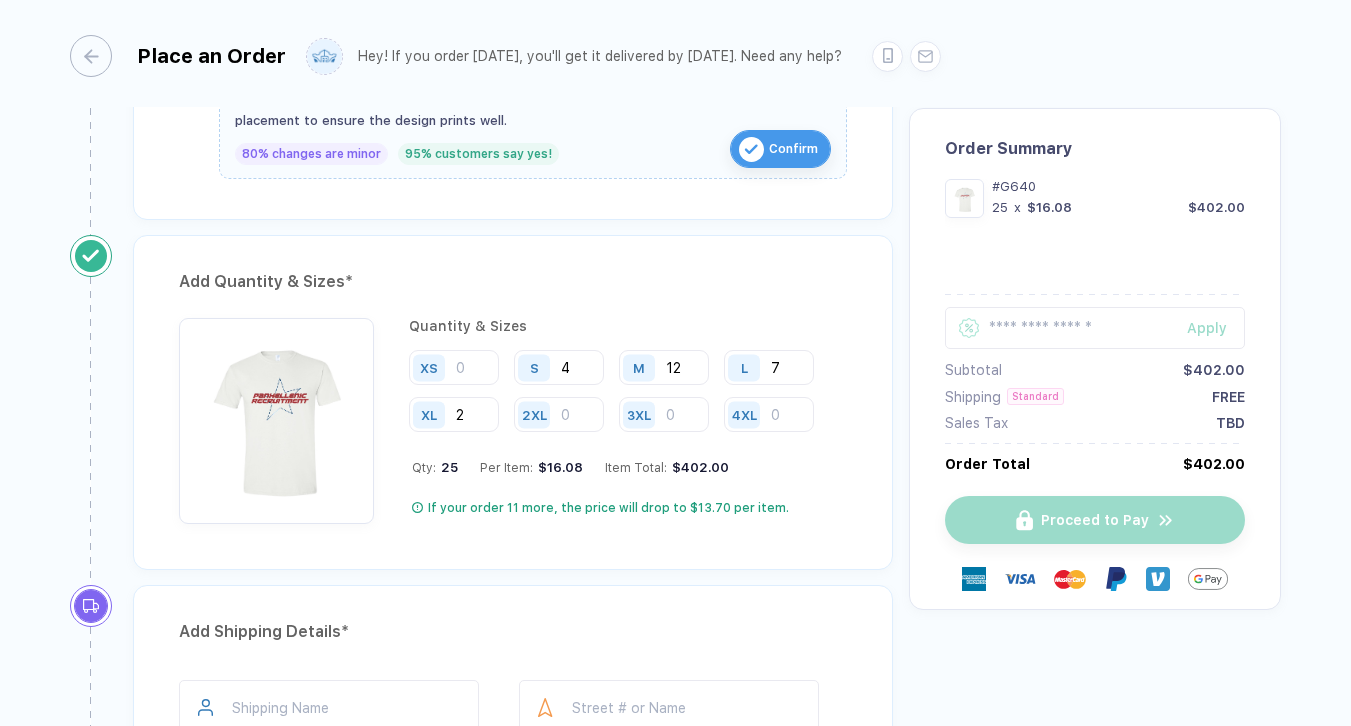 type on "2" 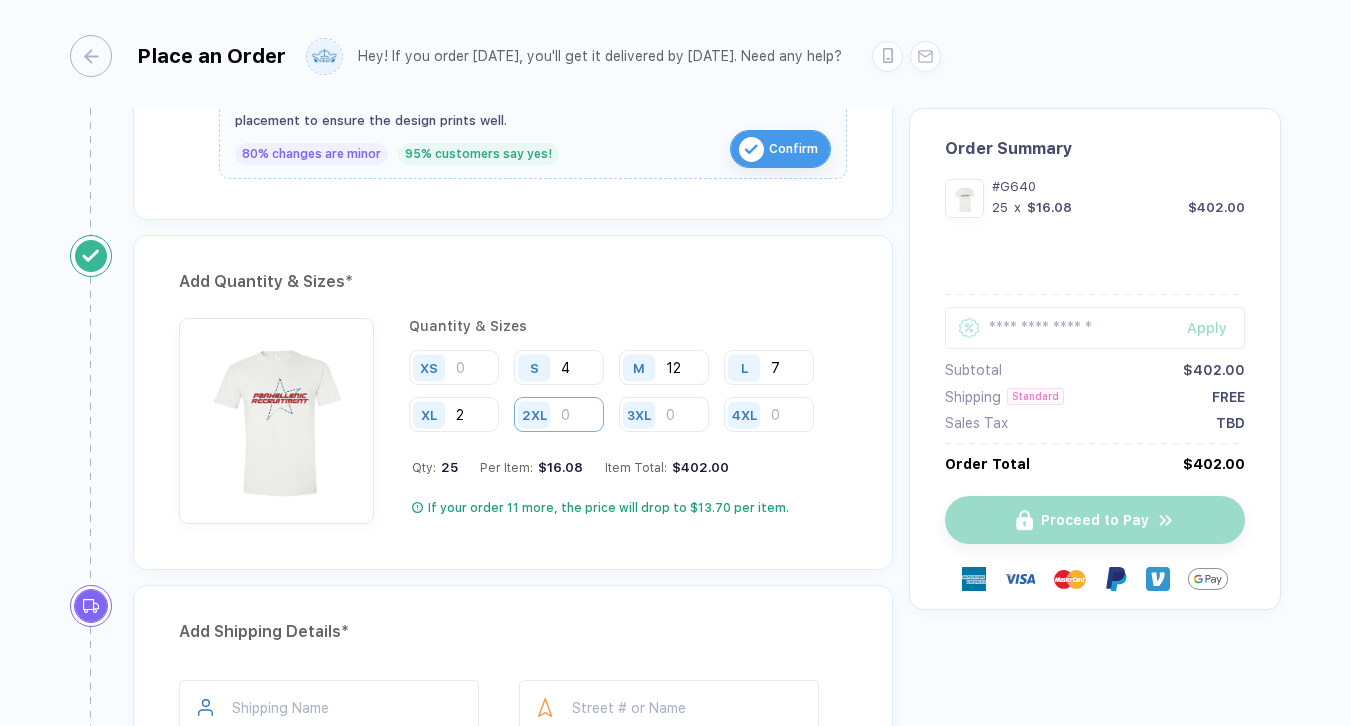 click at bounding box center (559, 414) 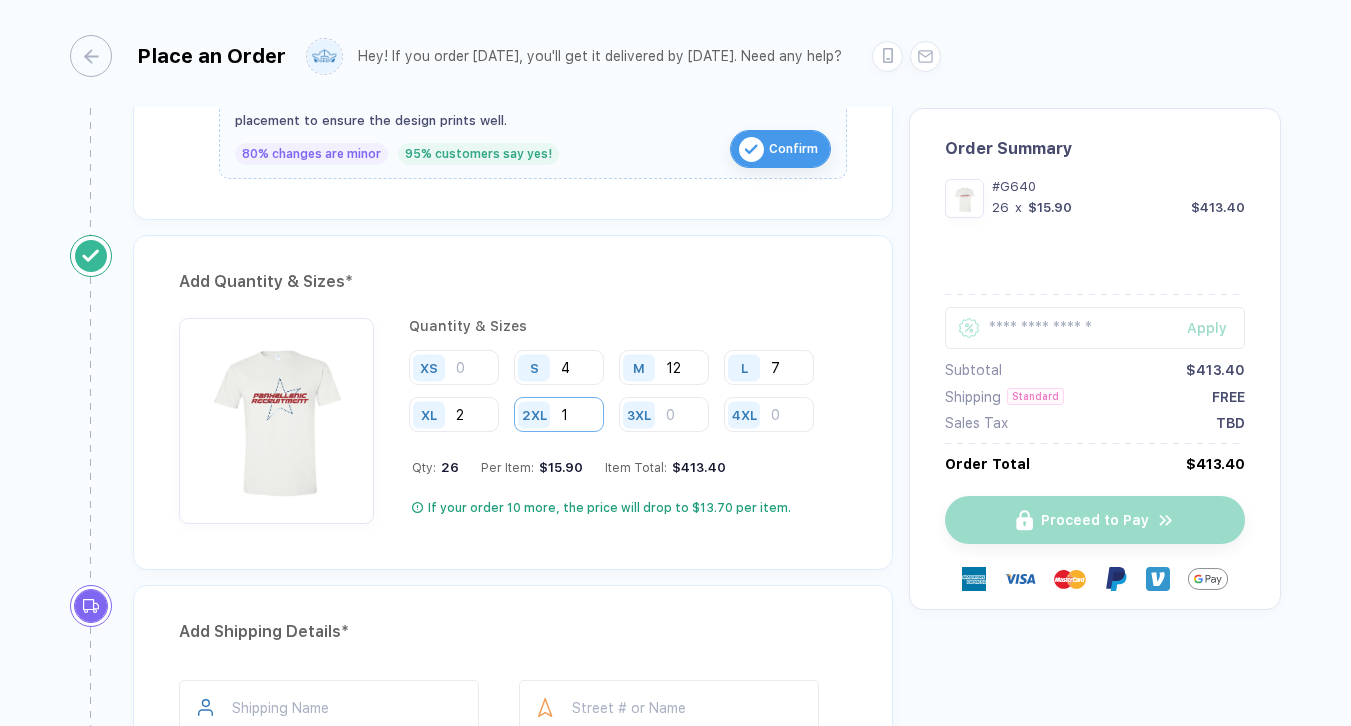 type on "1" 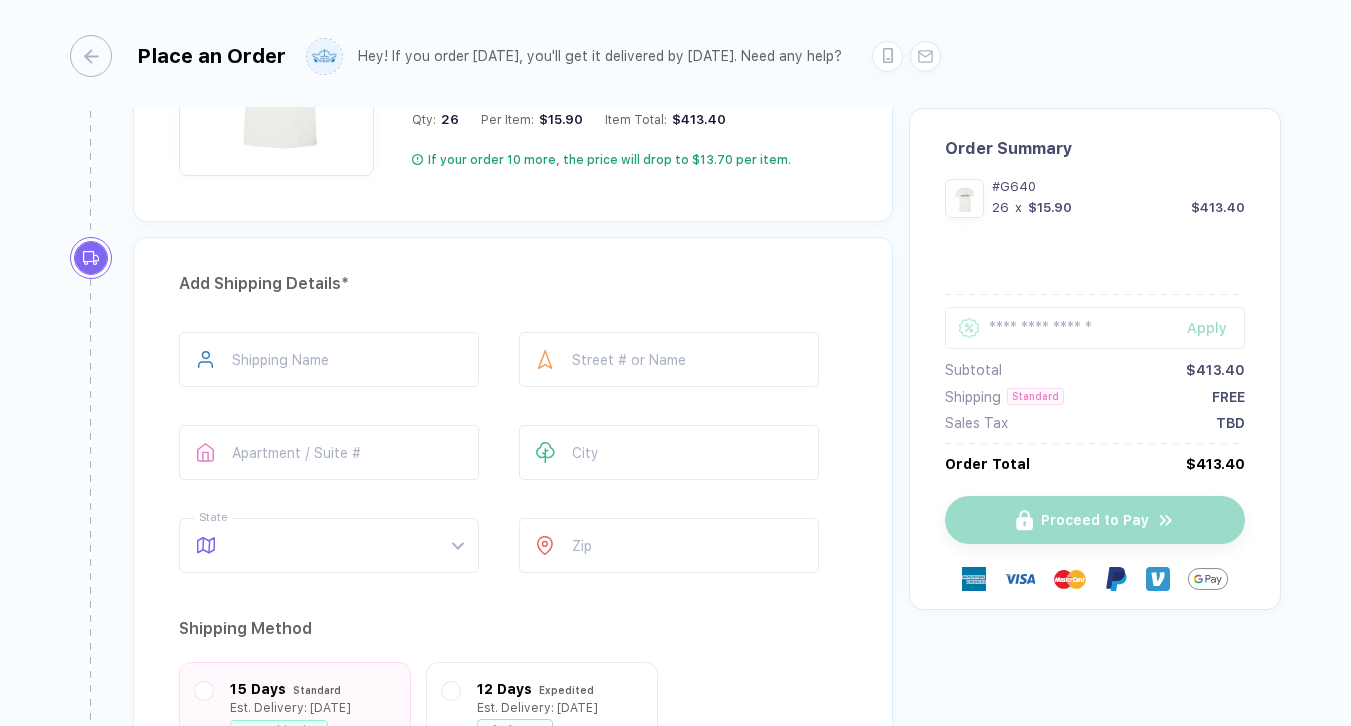 scroll, scrollTop: 1286, scrollLeft: 0, axis: vertical 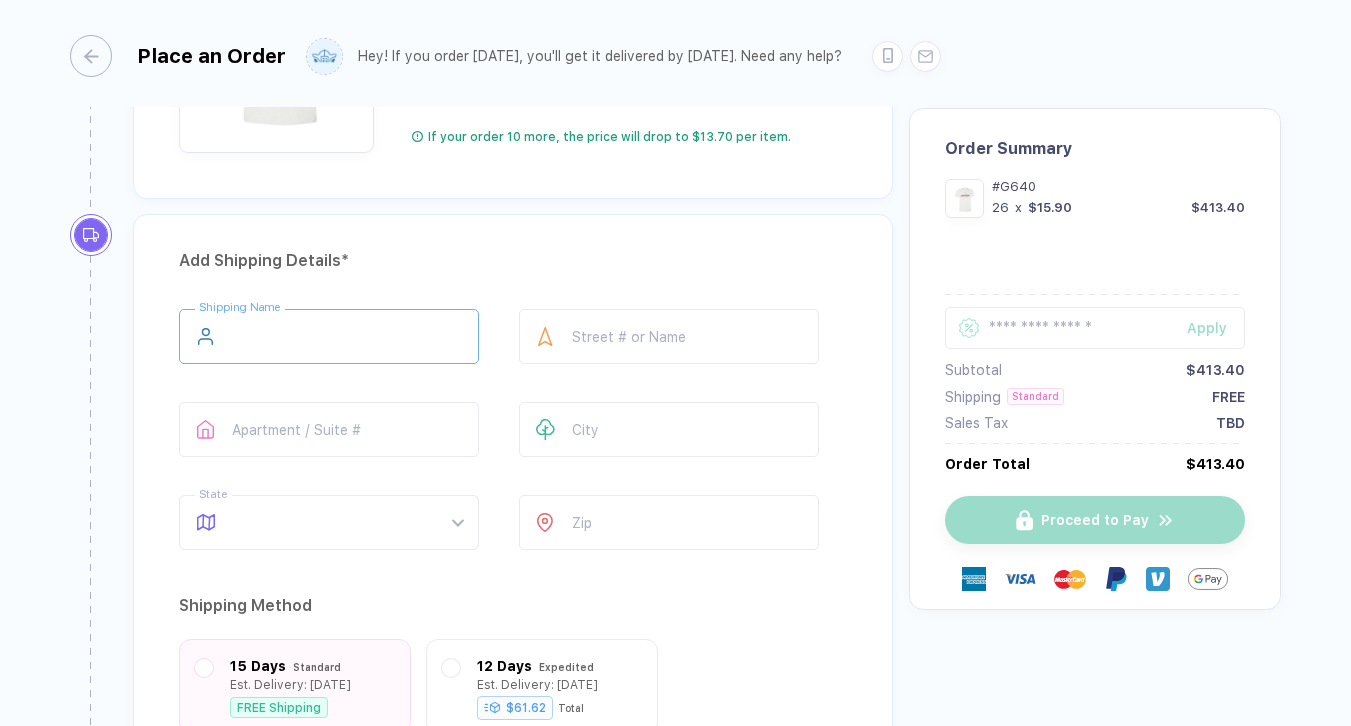 click at bounding box center [329, 336] 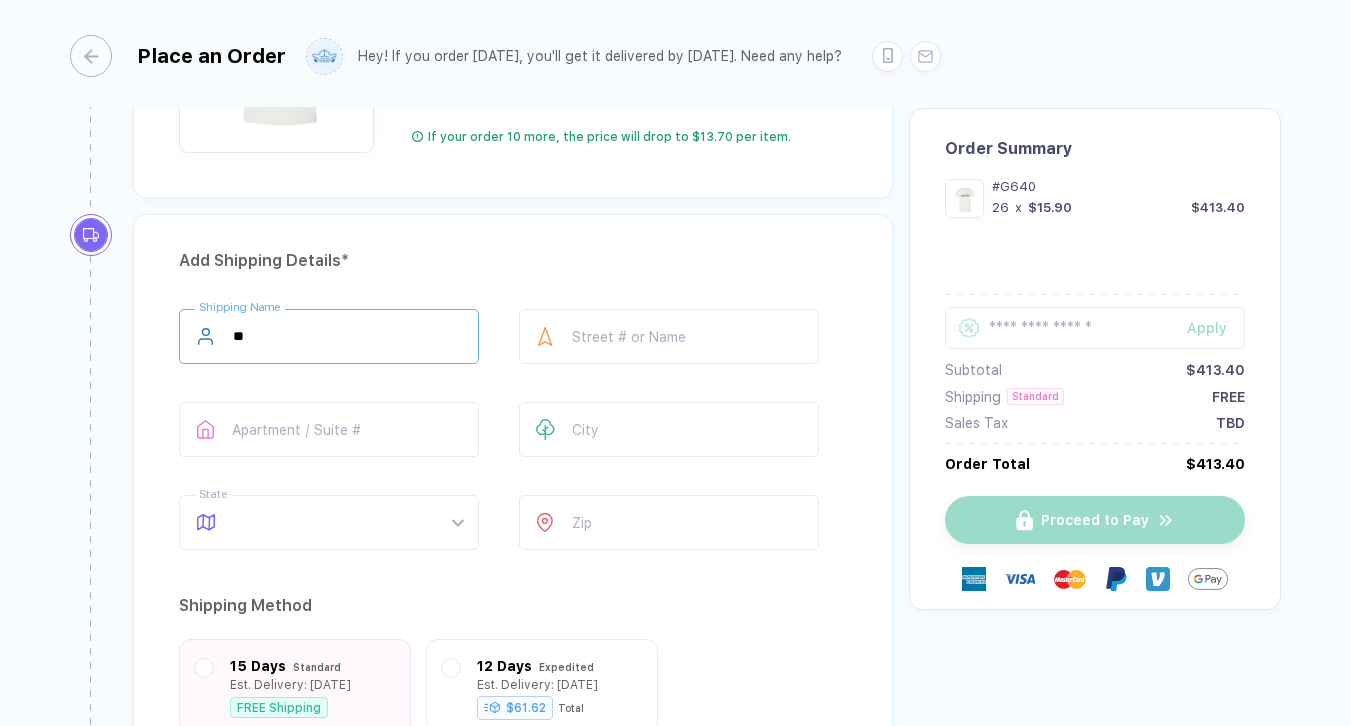 type on "*" 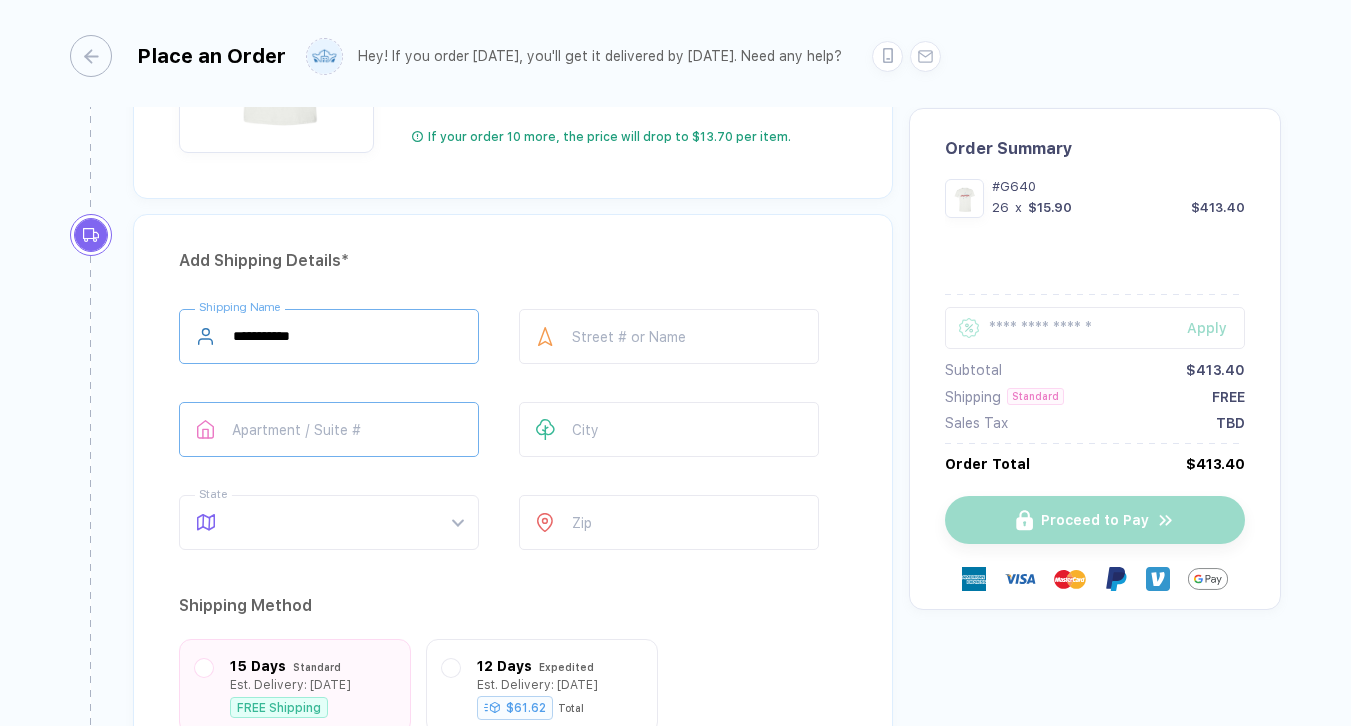 type on "**********" 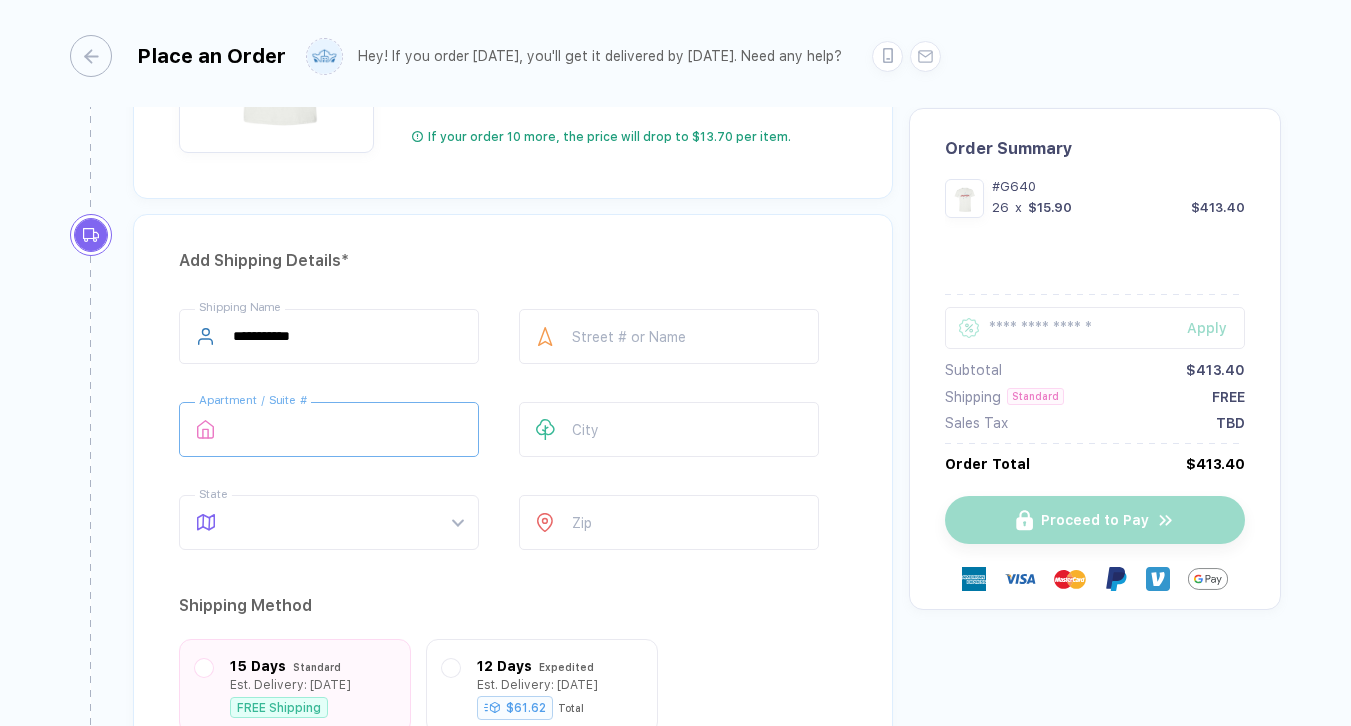 click at bounding box center (329, 429) 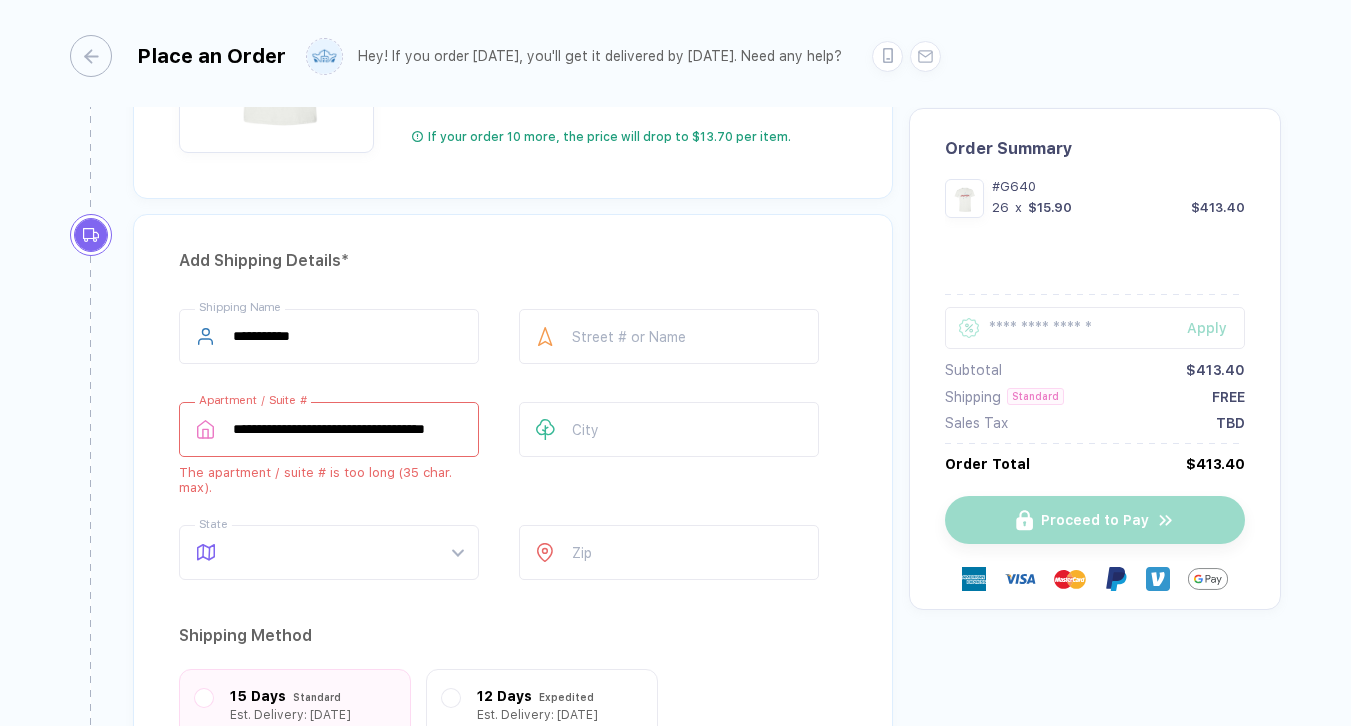 scroll, scrollTop: 0, scrollLeft: 19, axis: horizontal 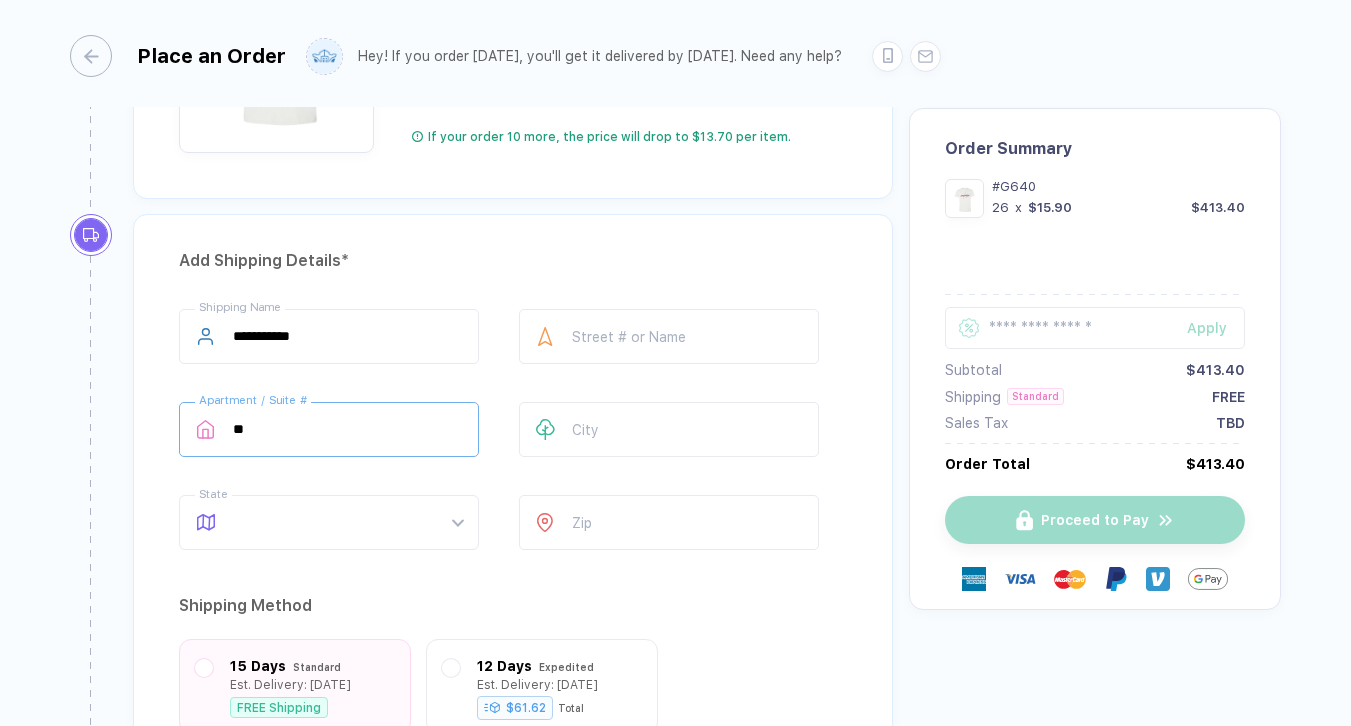 type on "*" 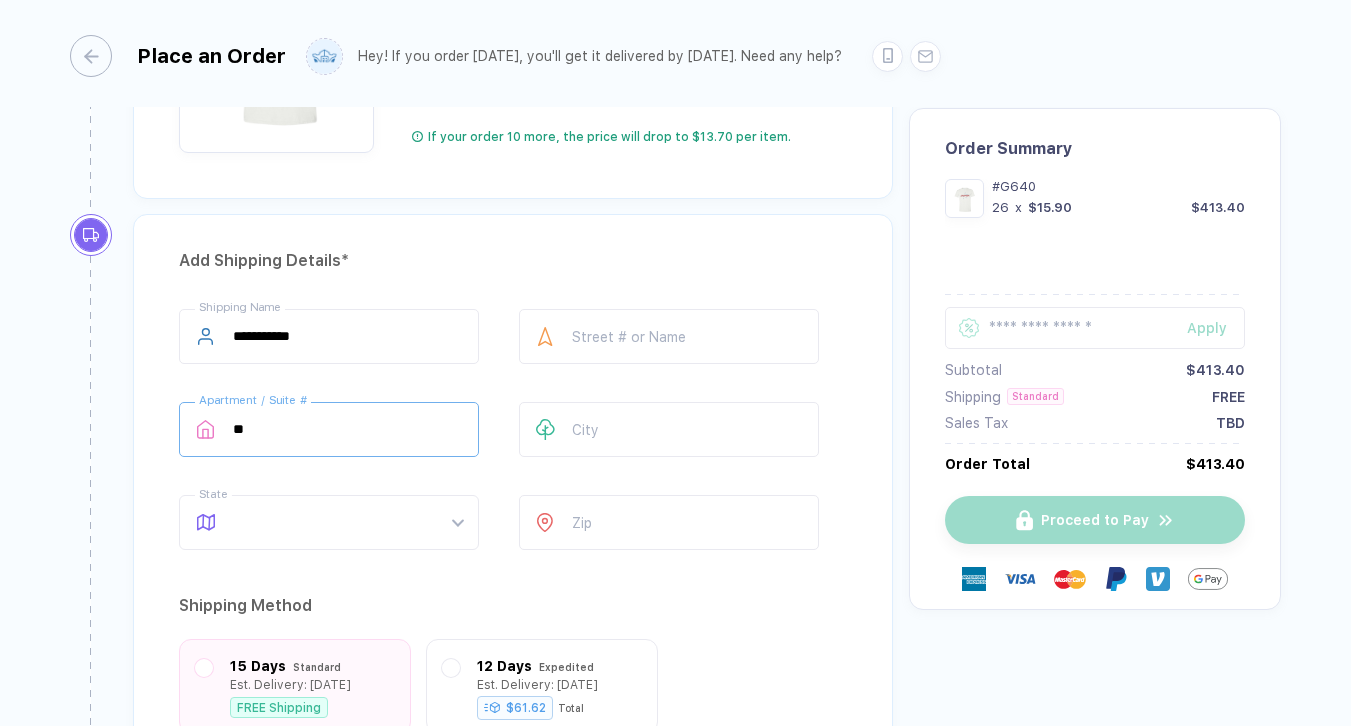 type on "*" 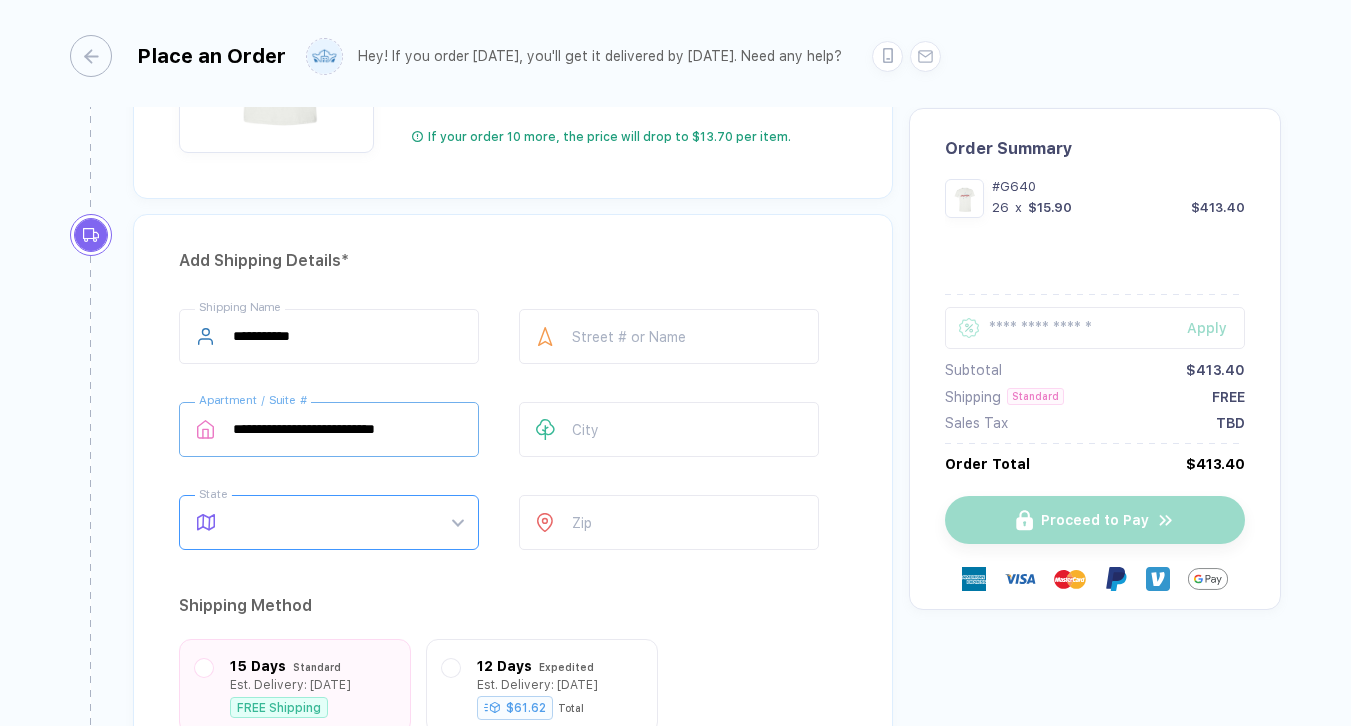 click at bounding box center [348, 522] 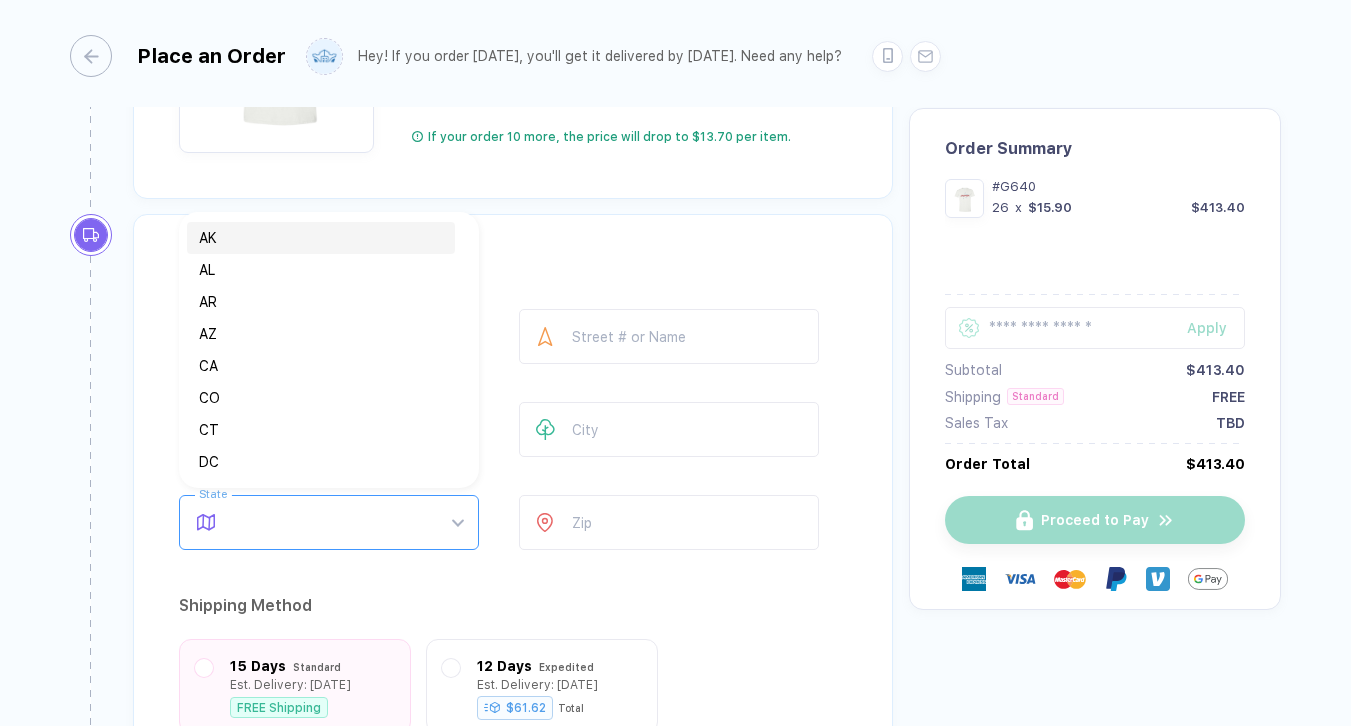 type on "*" 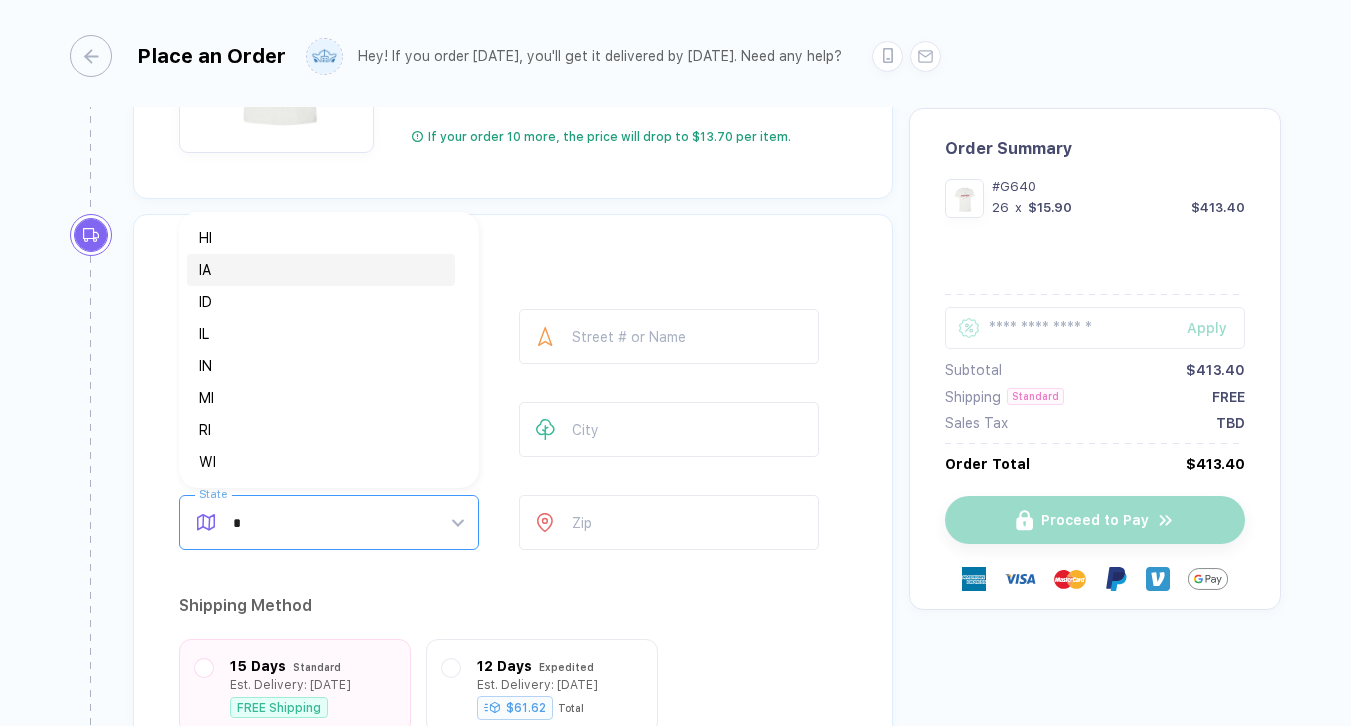click on "IA" at bounding box center (321, 270) 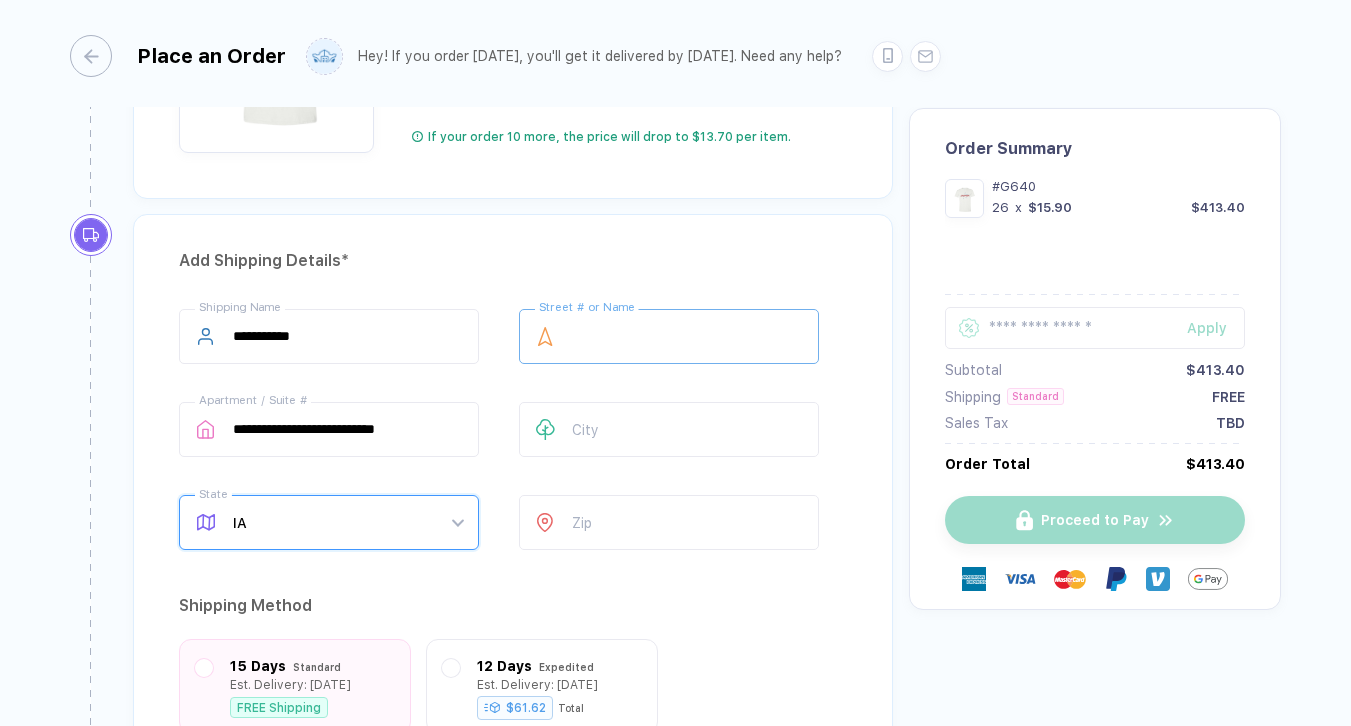 click at bounding box center [669, 336] 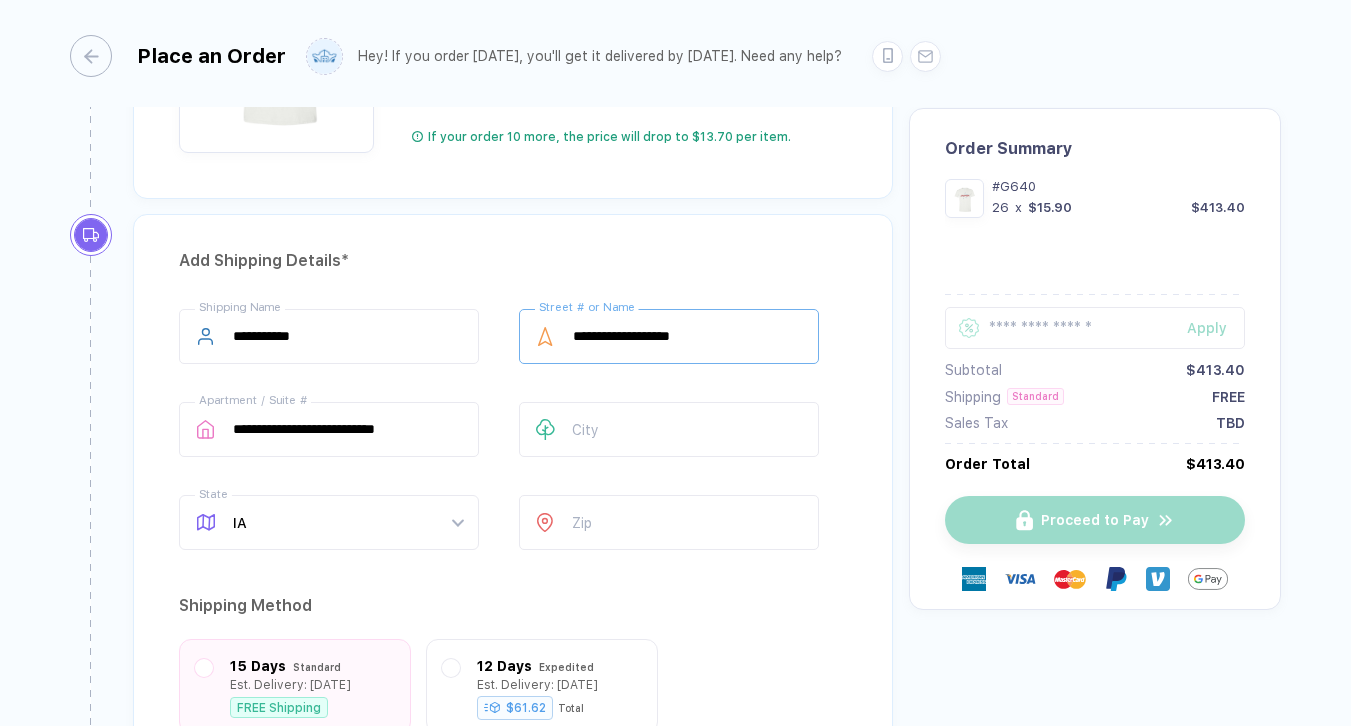 drag, startPoint x: 717, startPoint y: 335, endPoint x: 520, endPoint y: 332, distance: 197.02284 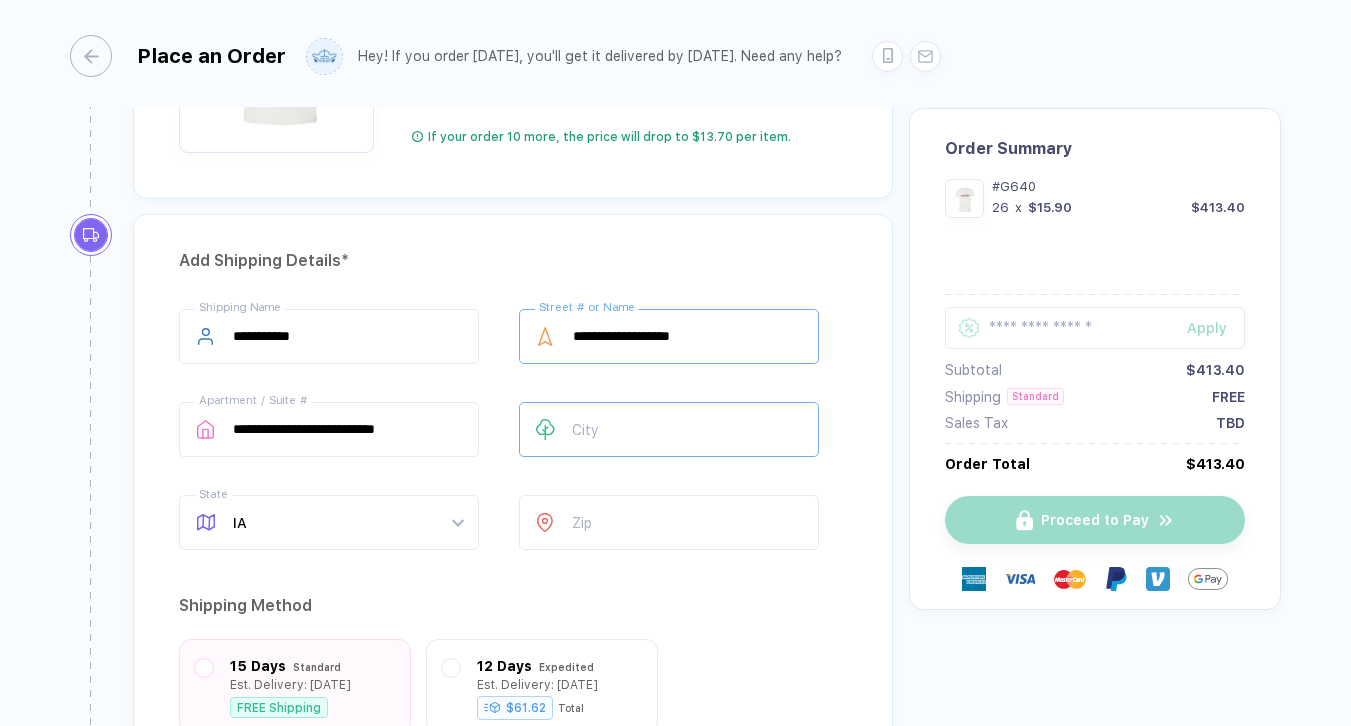 type on "**********" 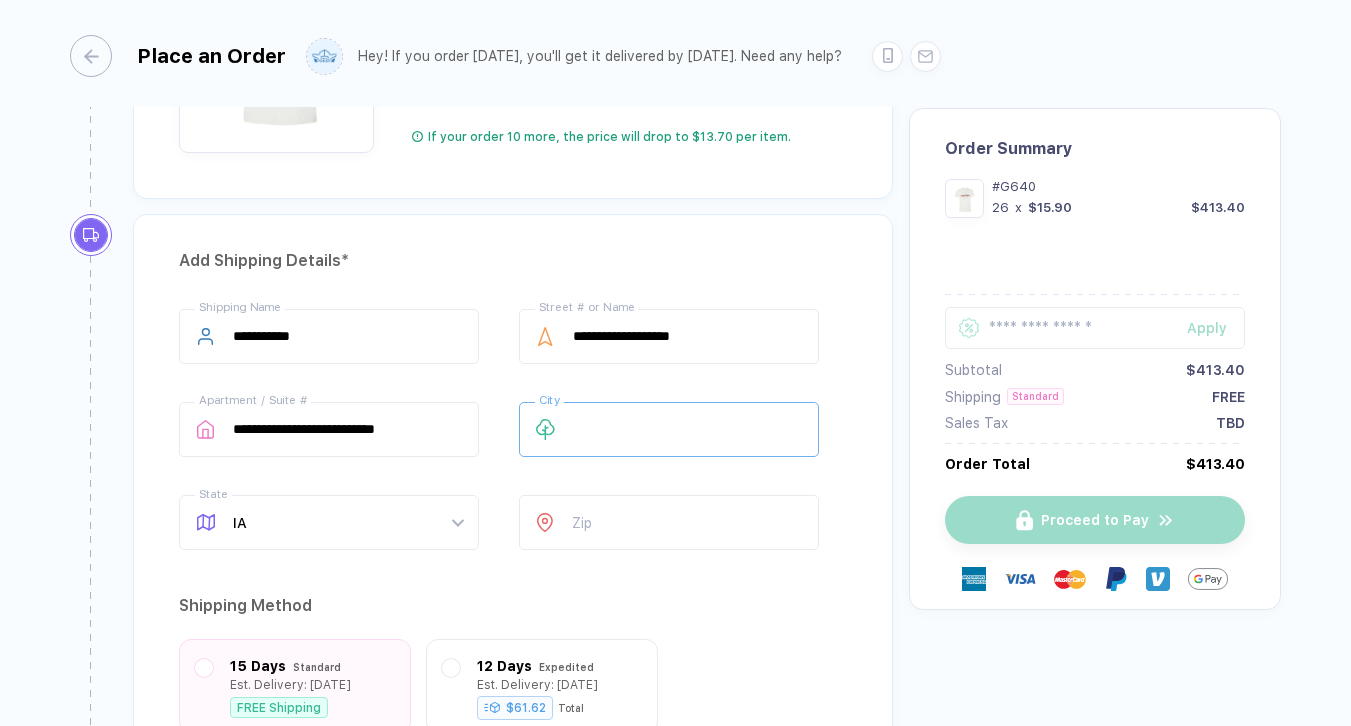 click at bounding box center [669, 429] 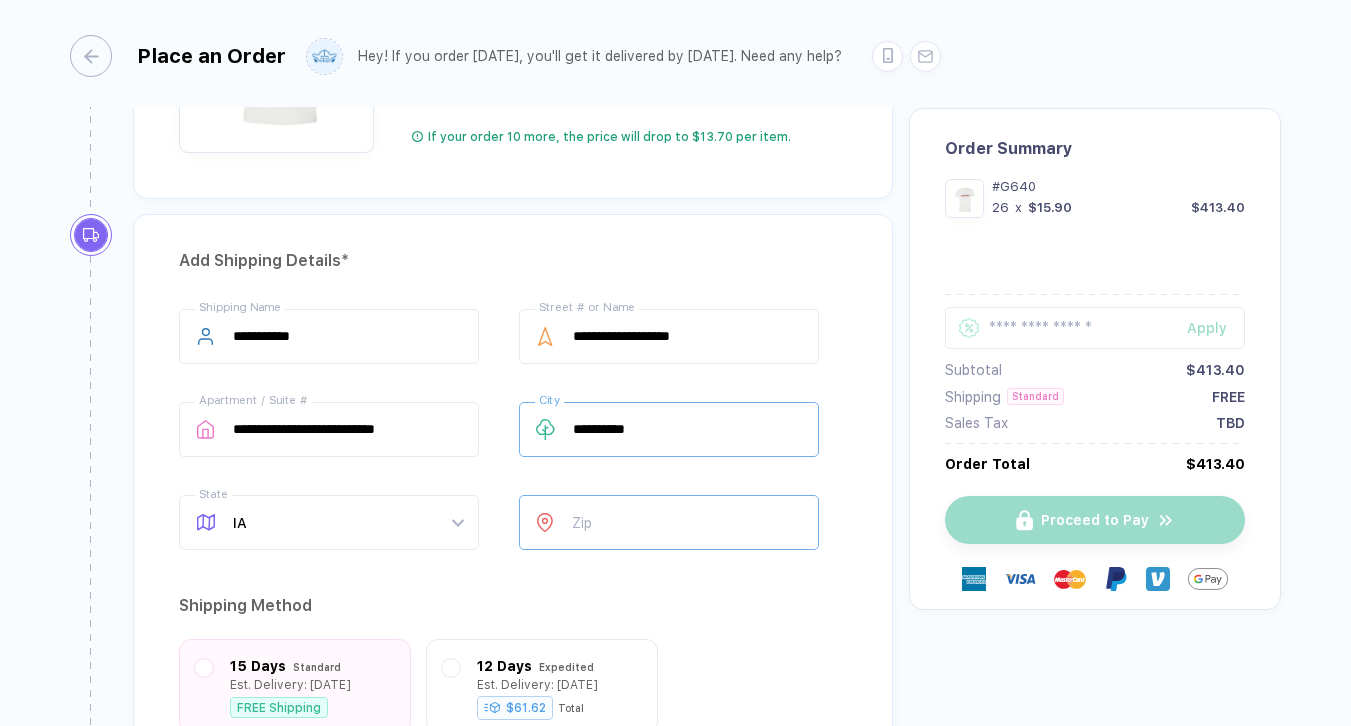 type on "**********" 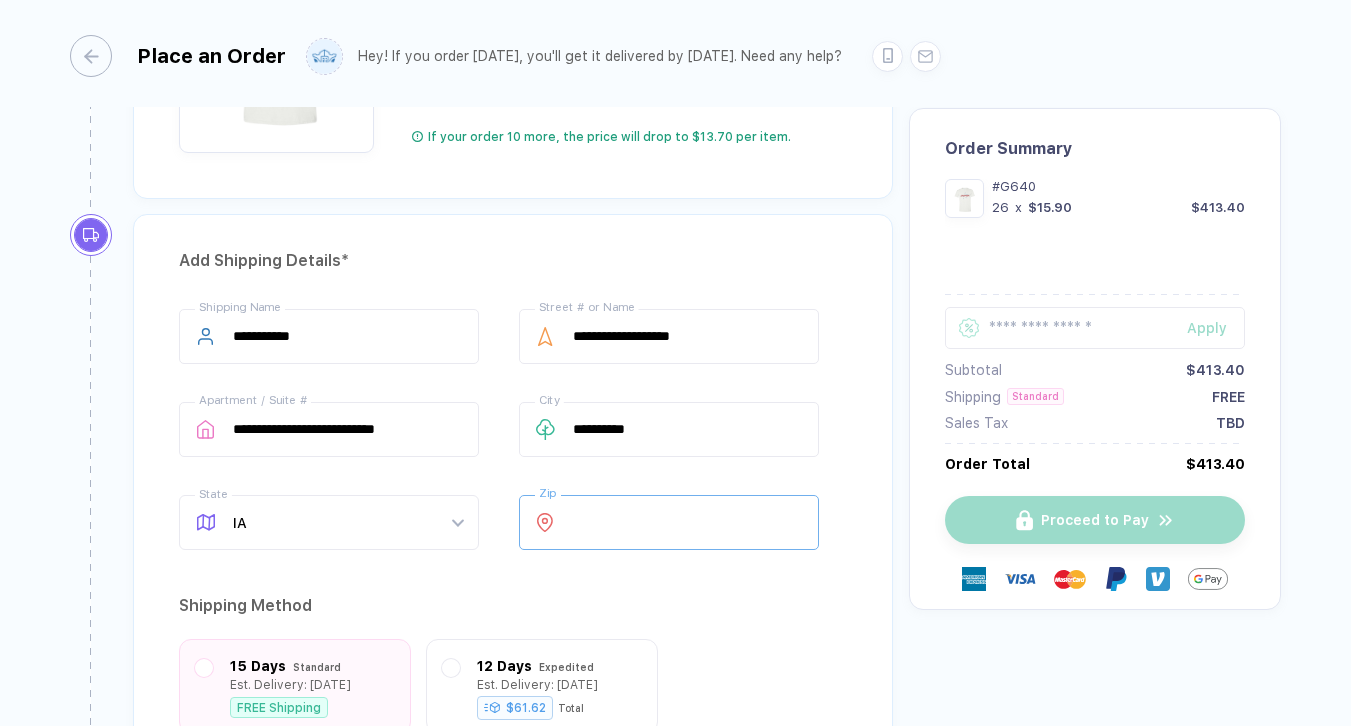 click at bounding box center (669, 522) 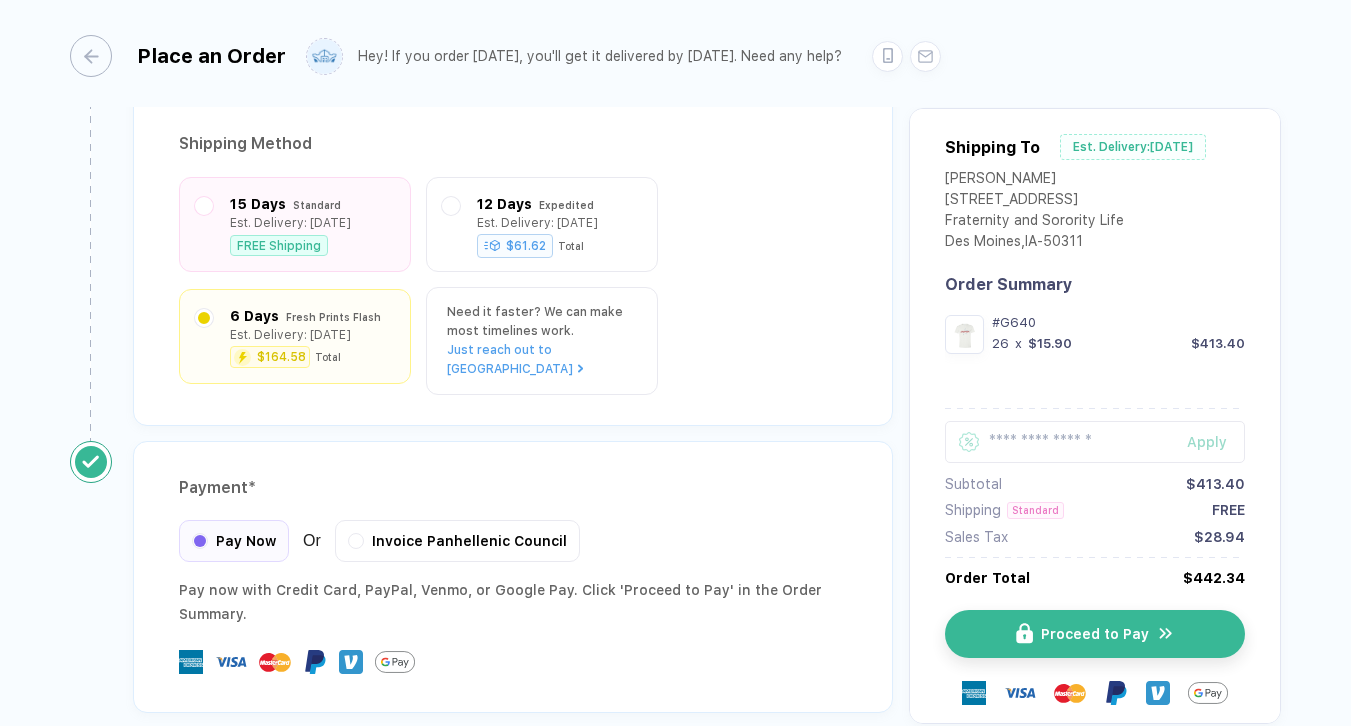 scroll, scrollTop: 1841, scrollLeft: 0, axis: vertical 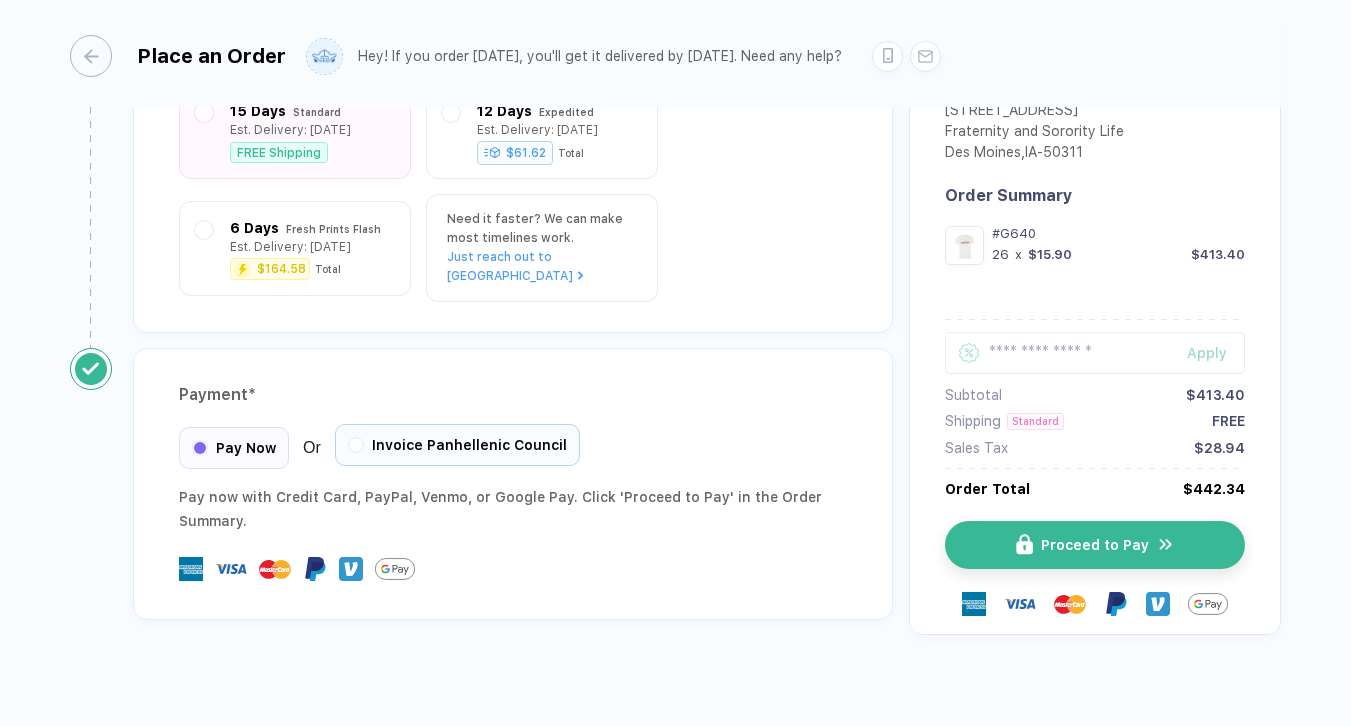 type on "*****" 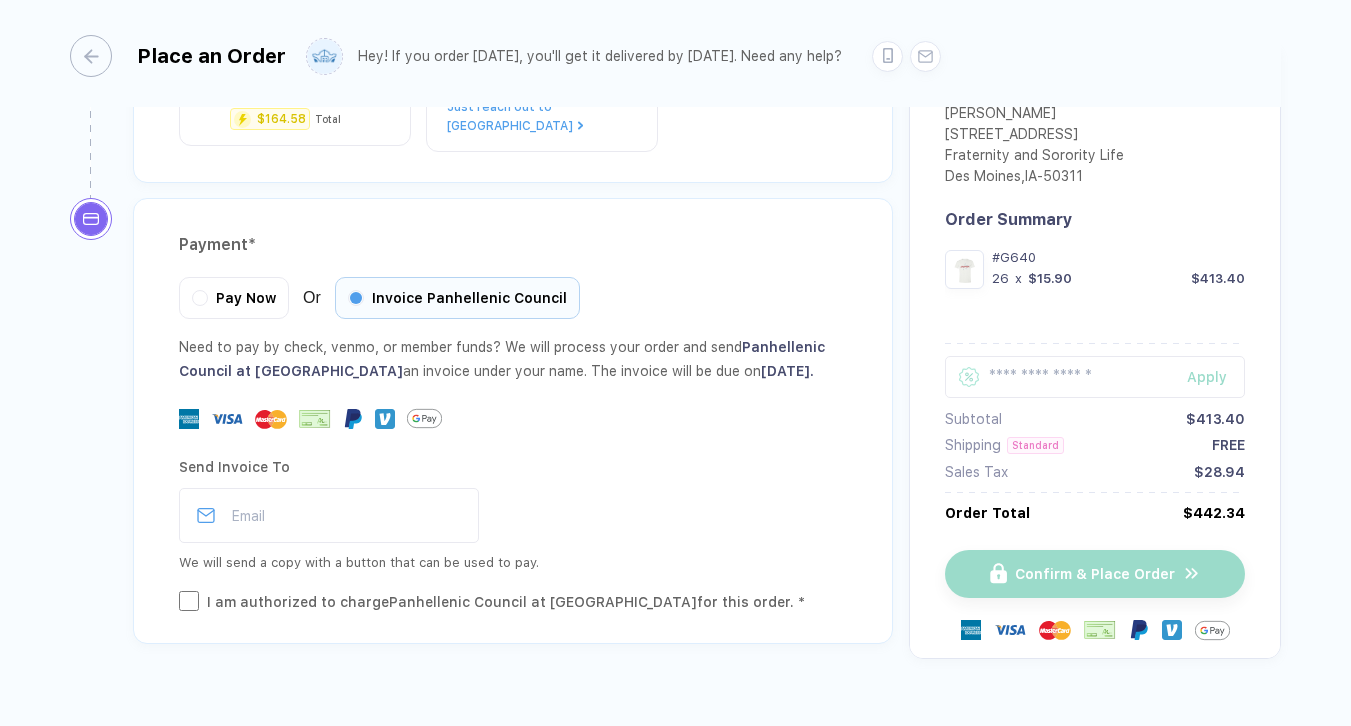 scroll, scrollTop: 1988, scrollLeft: 0, axis: vertical 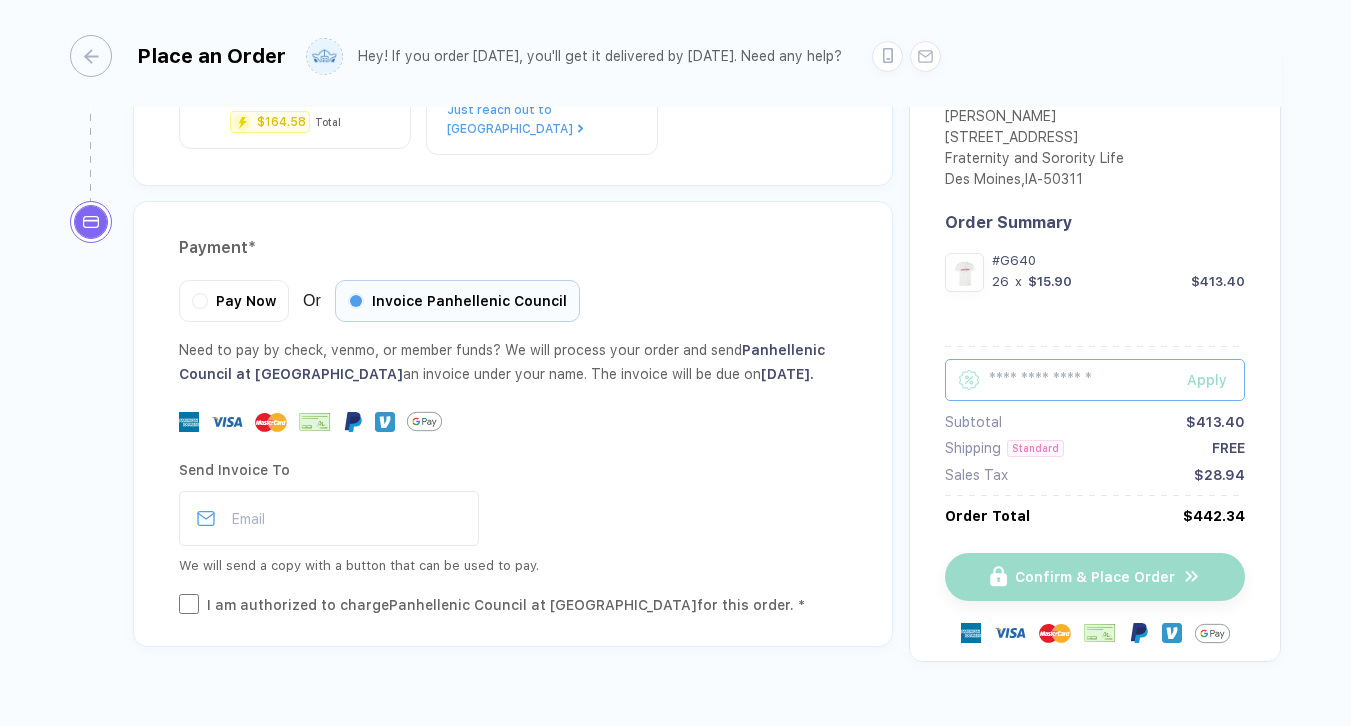 click at bounding box center (1095, 380) 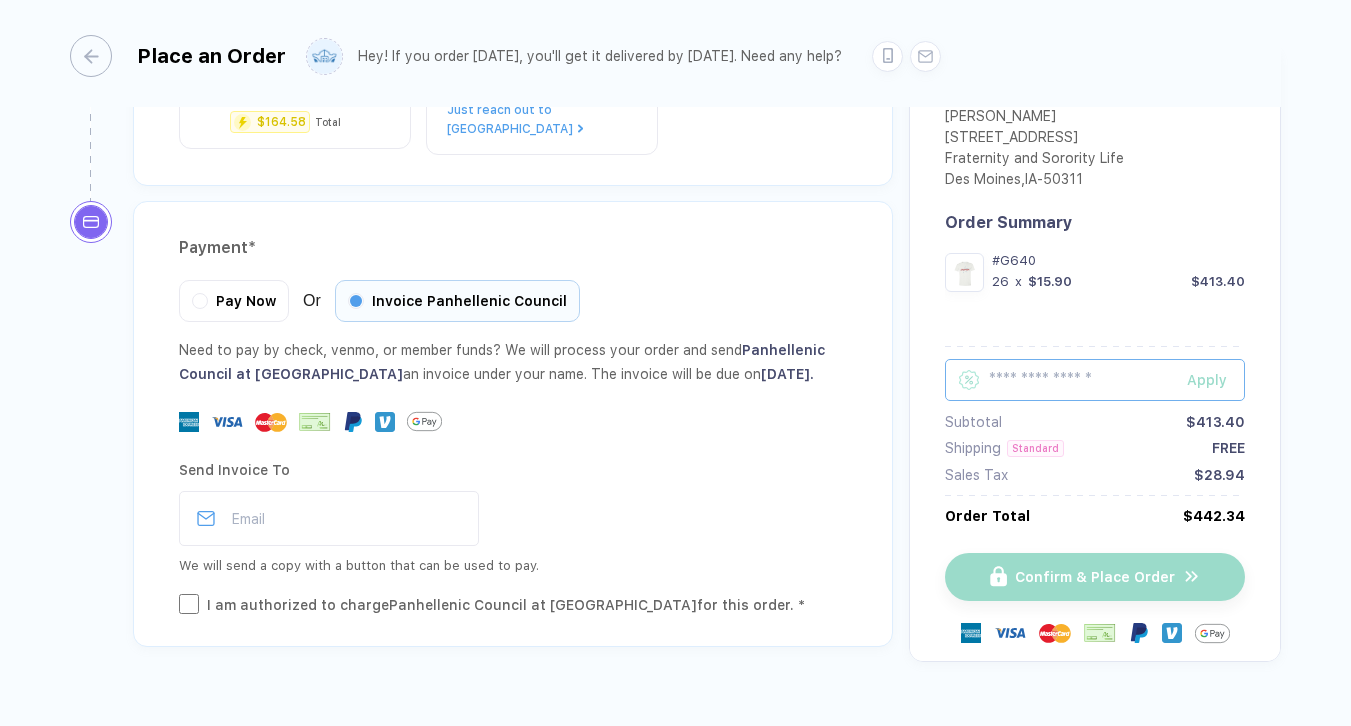 click at bounding box center [1095, 380] 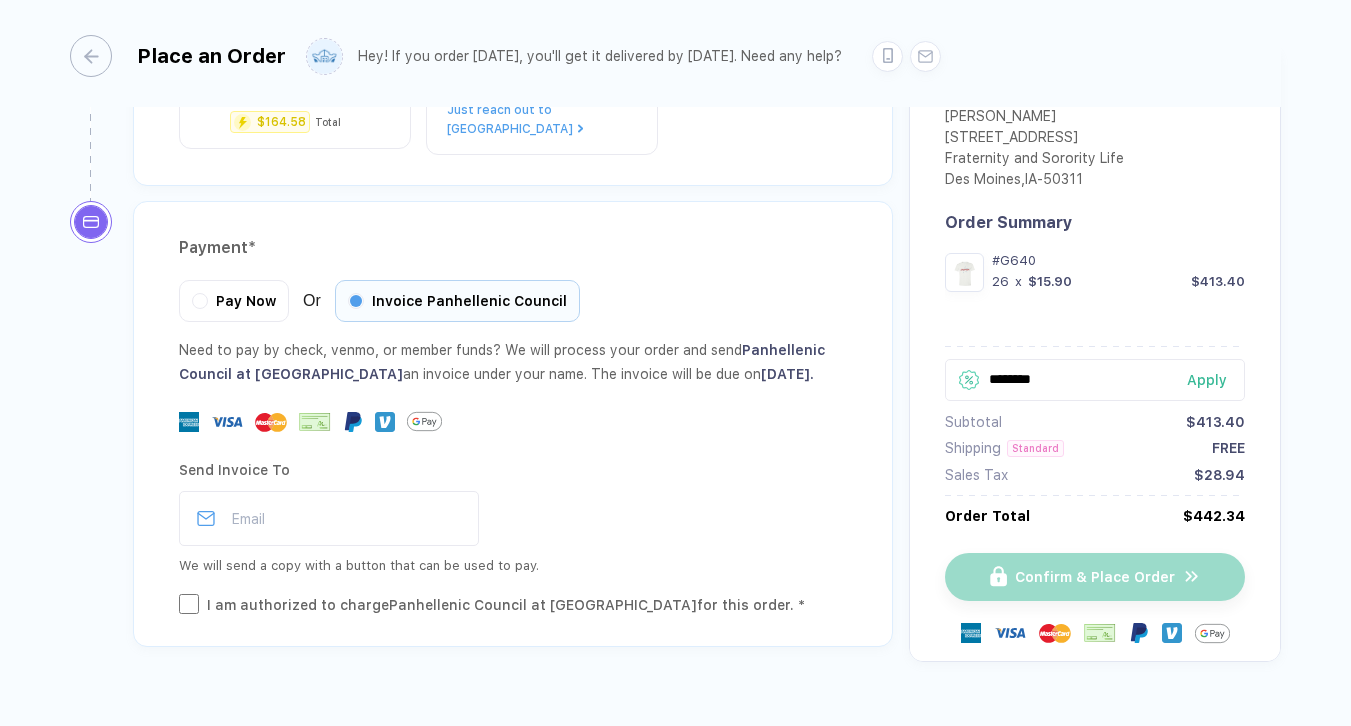 click on "Apply" at bounding box center [1216, 380] 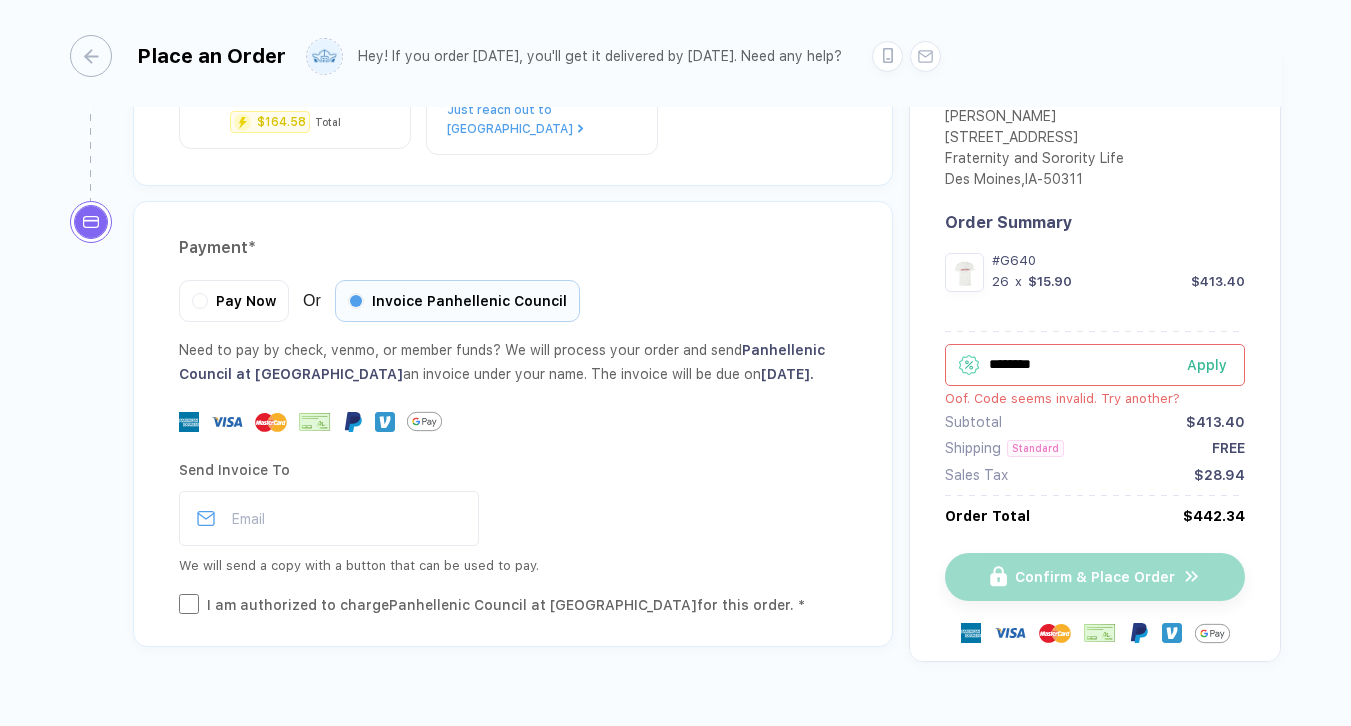 drag, startPoint x: 1108, startPoint y: 376, endPoint x: 905, endPoint y: 361, distance: 203.55344 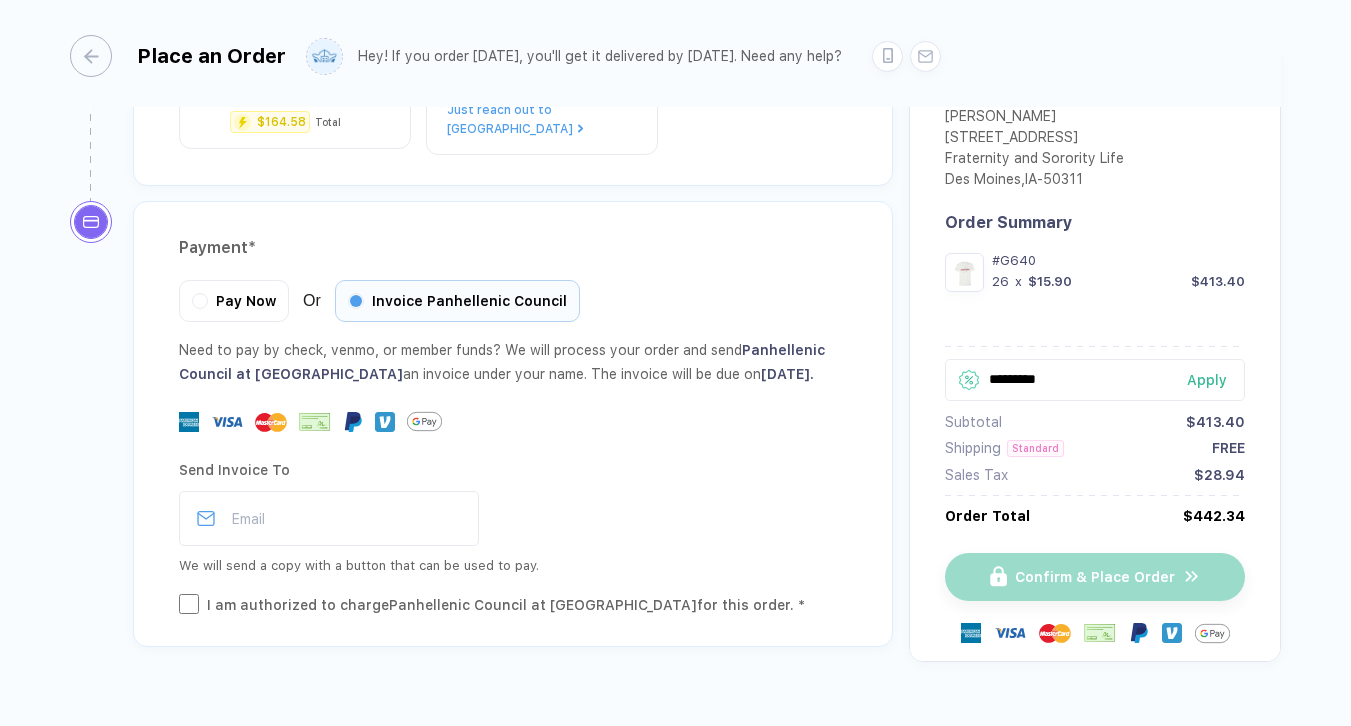click on "Apply" at bounding box center (1216, 380) 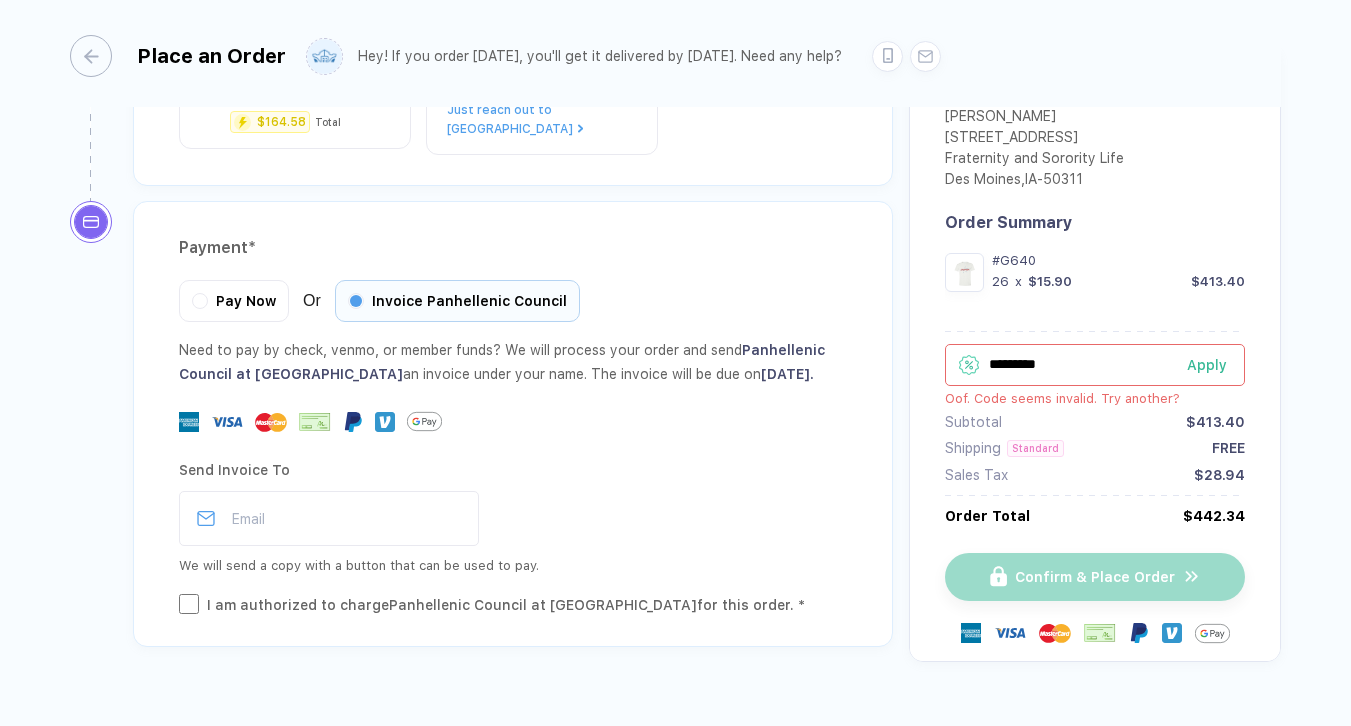 drag, startPoint x: 1111, startPoint y: 382, endPoint x: 936, endPoint y: 383, distance: 175.00285 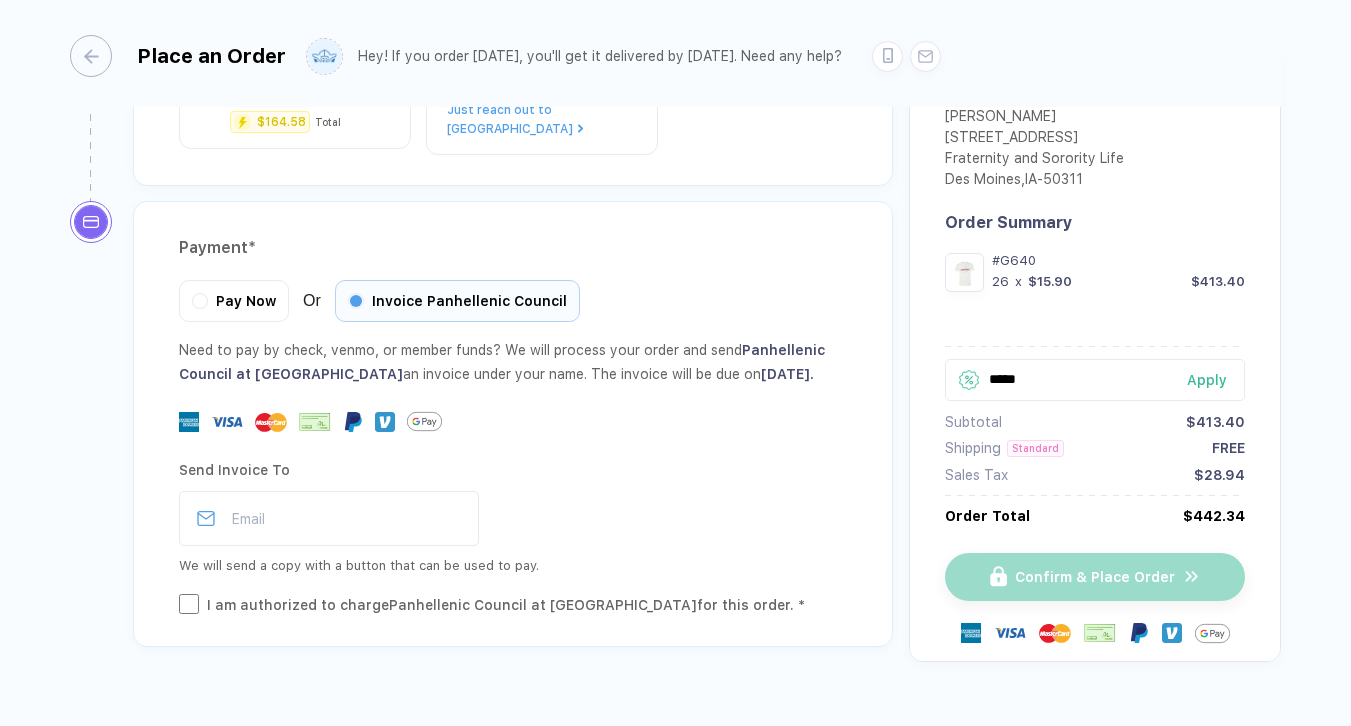 click on "Apply" at bounding box center [1216, 380] 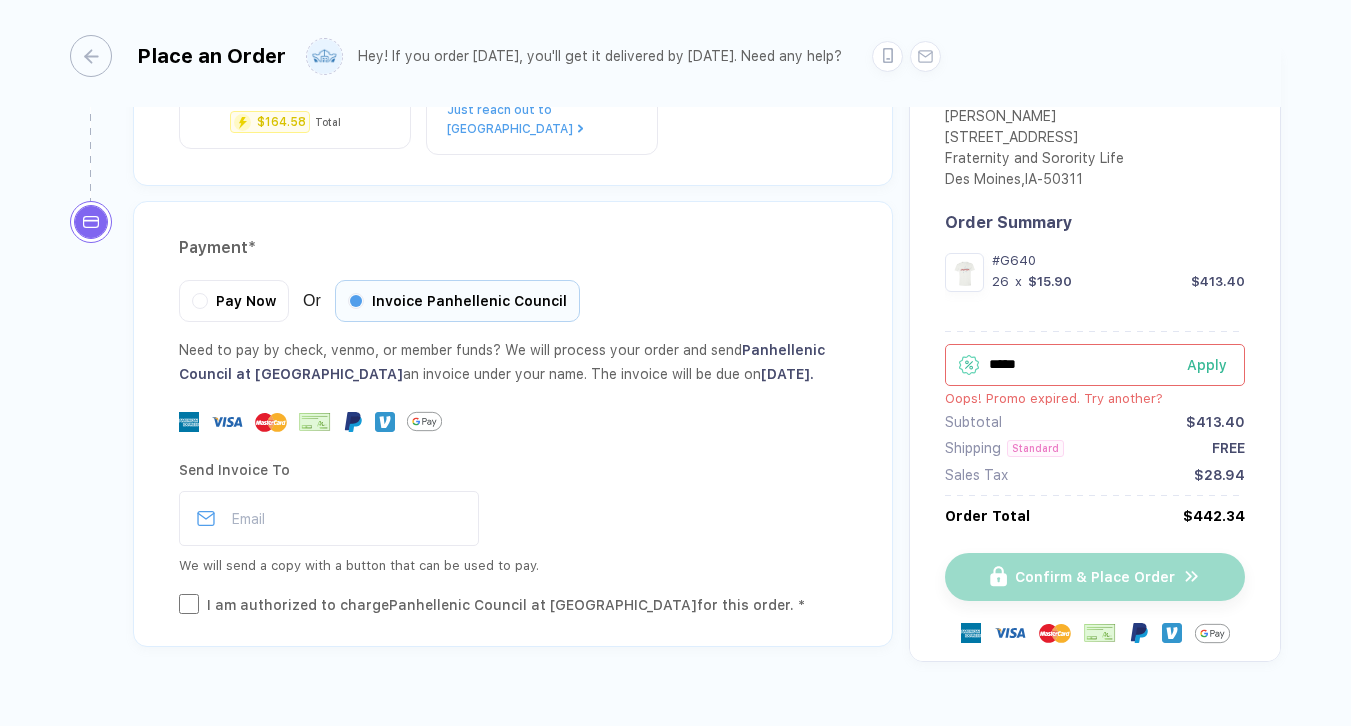 drag, startPoint x: 1060, startPoint y: 366, endPoint x: 934, endPoint y: 366, distance: 126 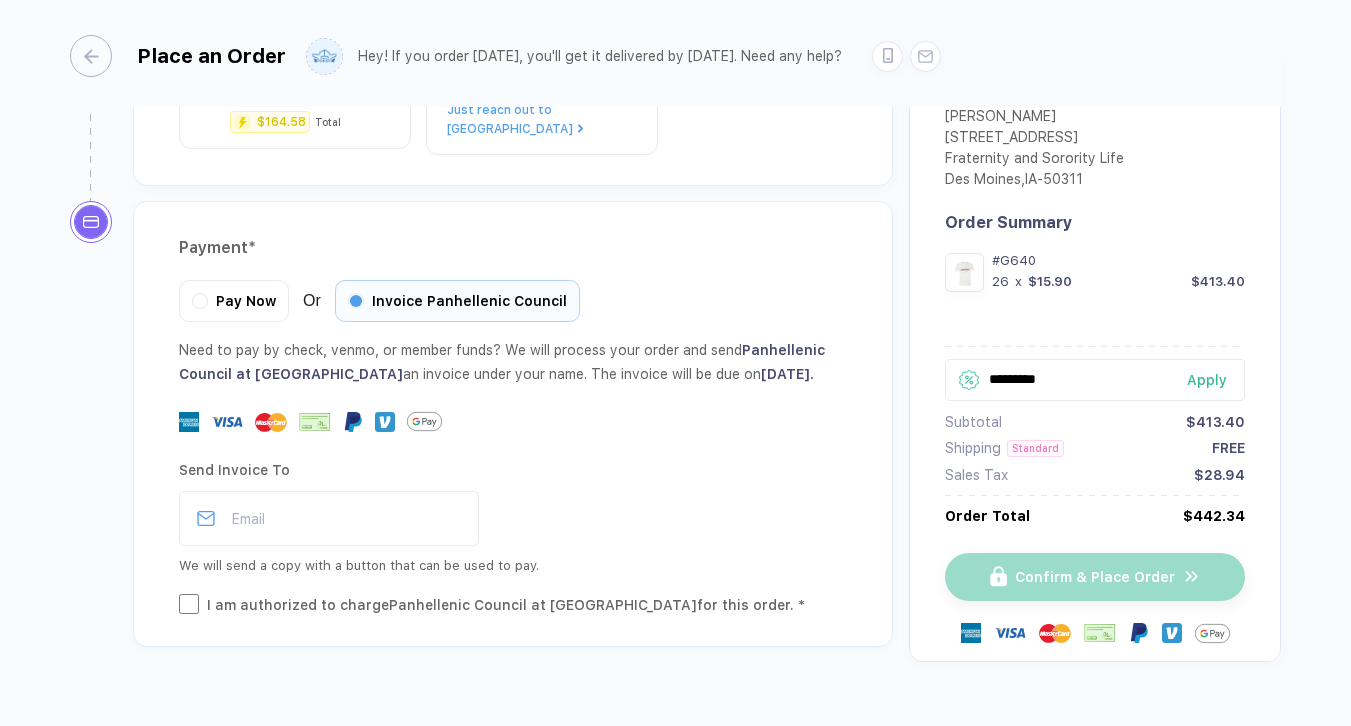 click on "Apply" at bounding box center [1216, 380] 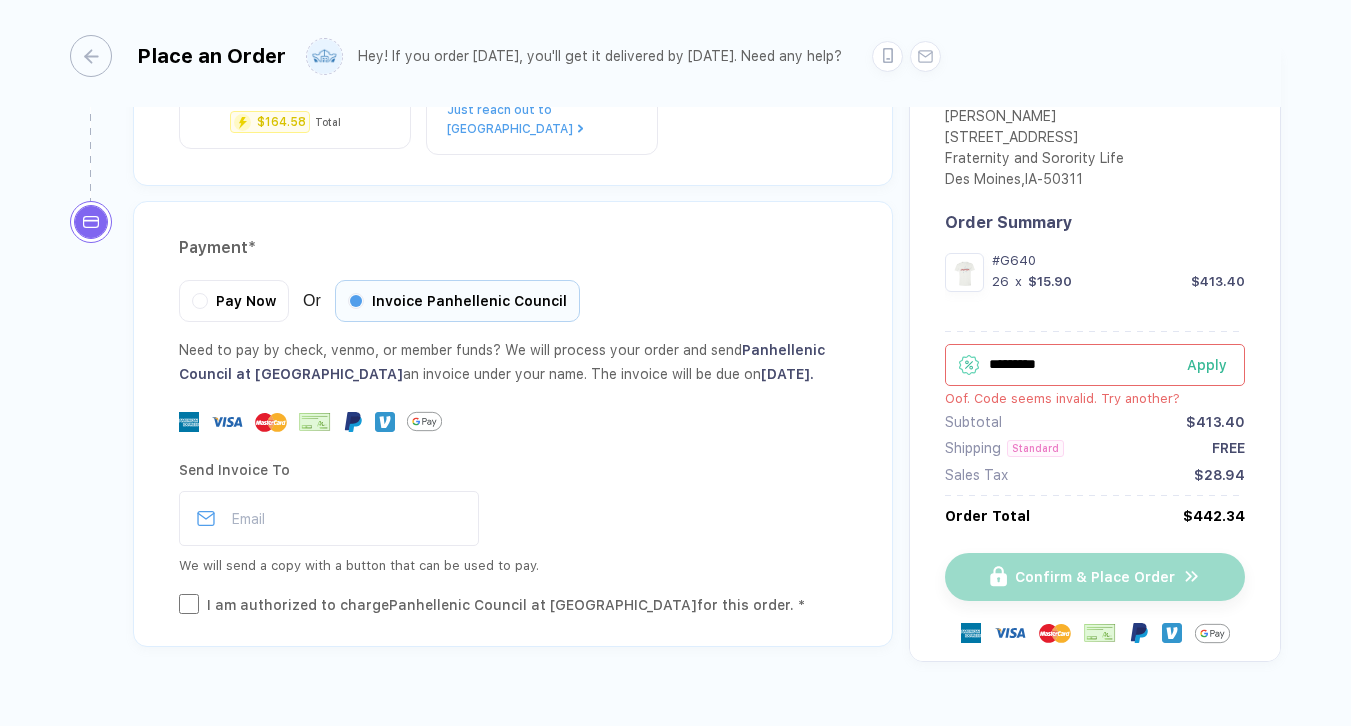 drag, startPoint x: 1093, startPoint y: 351, endPoint x: 918, endPoint y: 350, distance: 175.00285 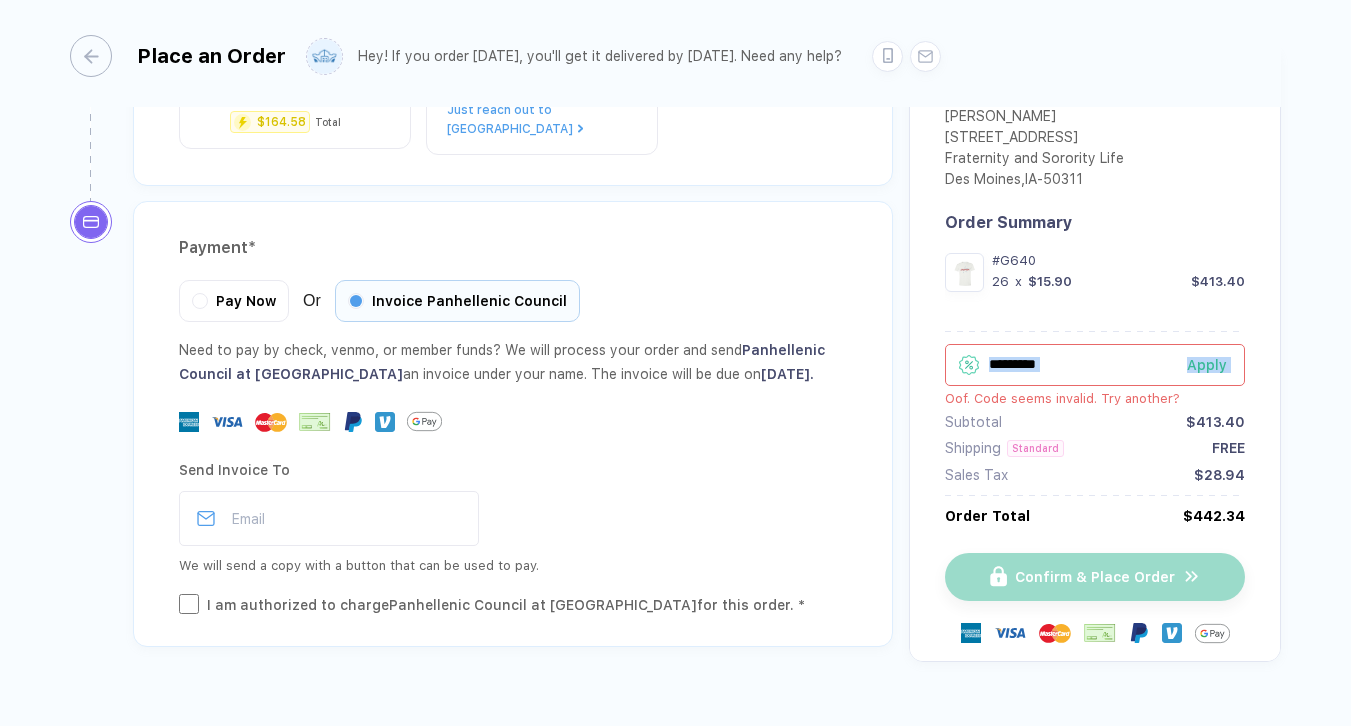 drag, startPoint x: 1138, startPoint y: 393, endPoint x: 1067, endPoint y: 369, distance: 74.94665 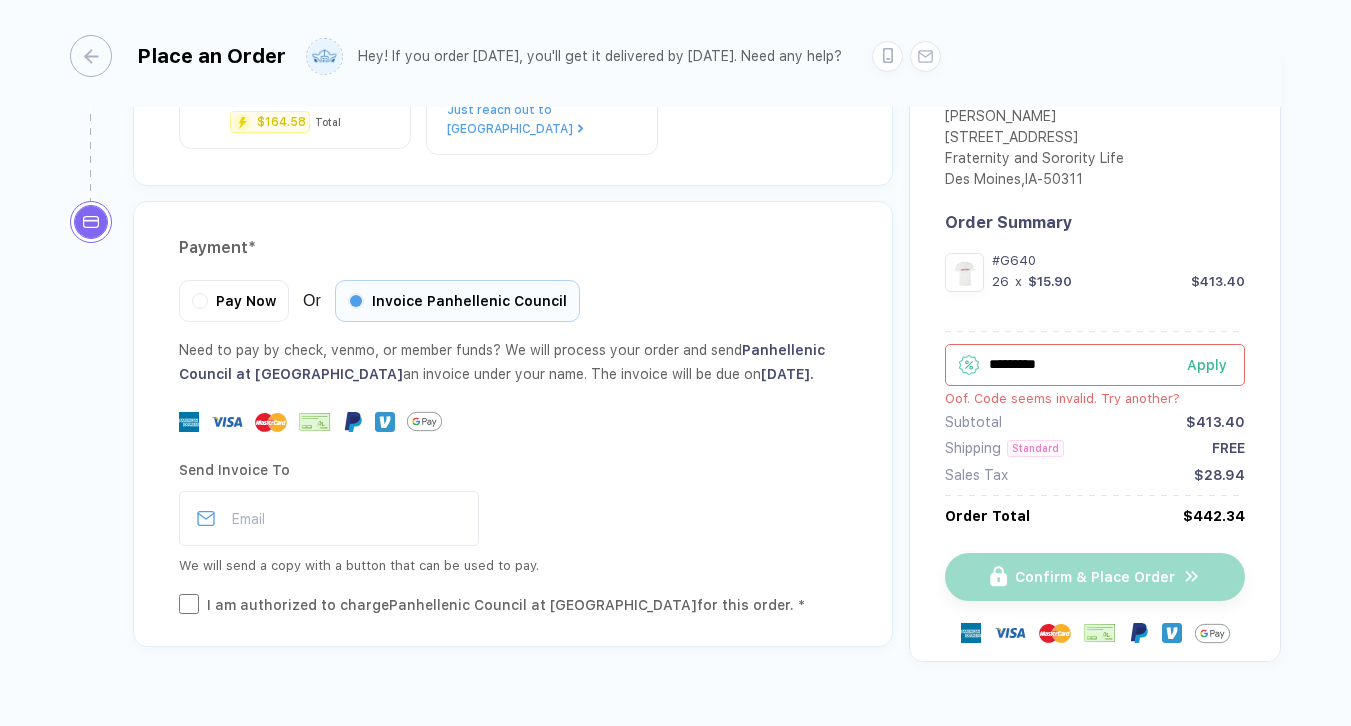 click on "*********" at bounding box center (1095, 365) 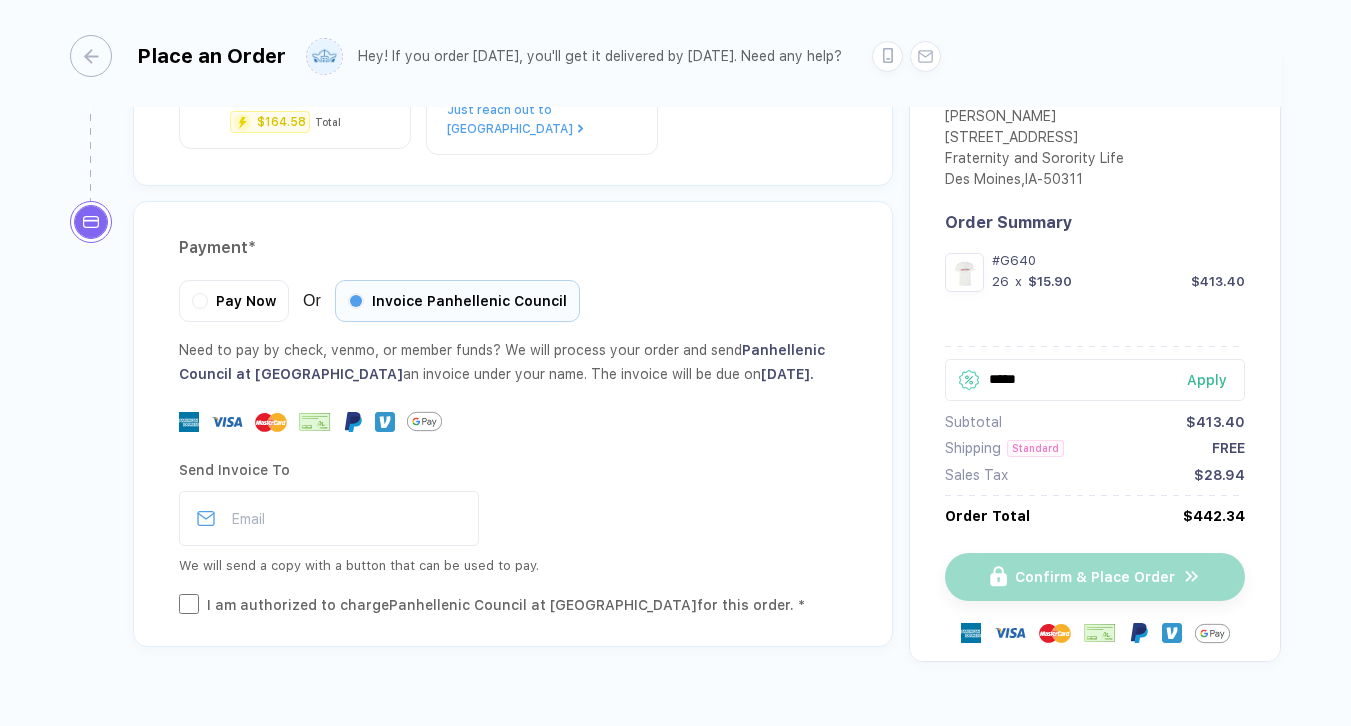 click on "Apply" at bounding box center [1216, 380] 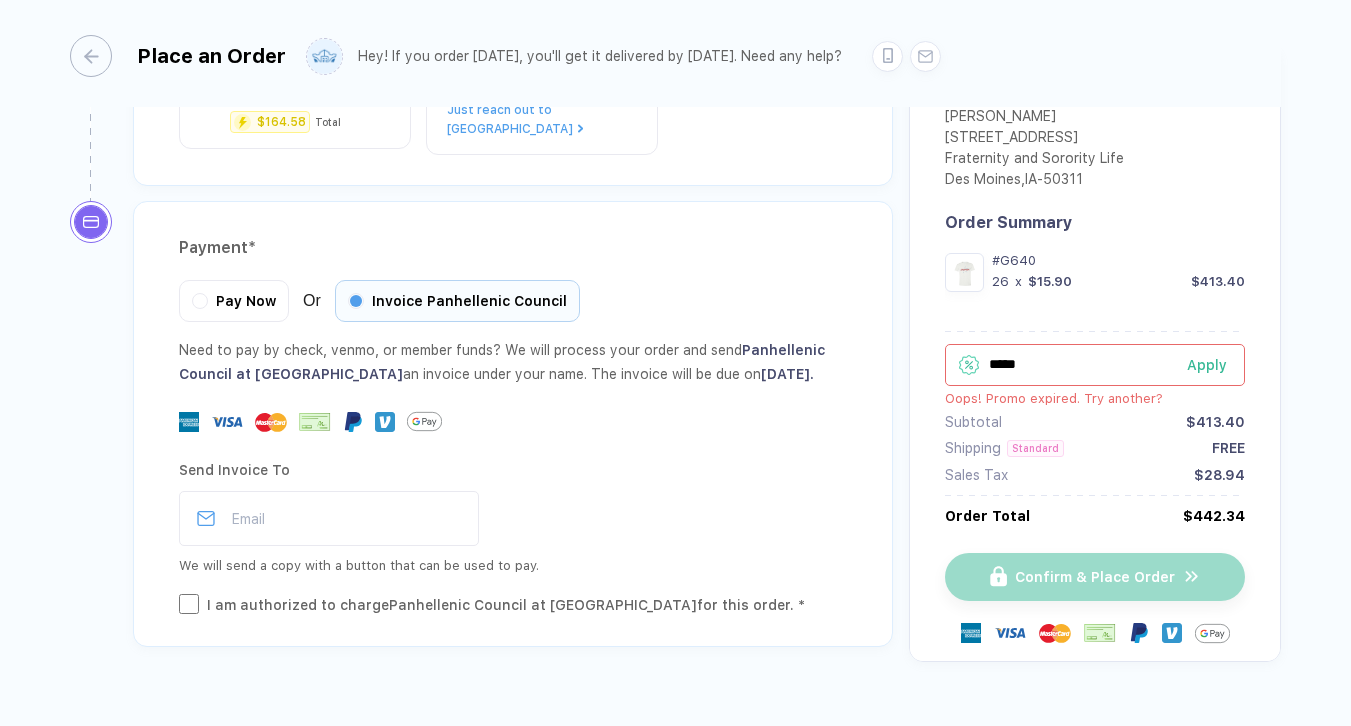 drag, startPoint x: 1041, startPoint y: 374, endPoint x: 791, endPoint y: 340, distance: 252.3014 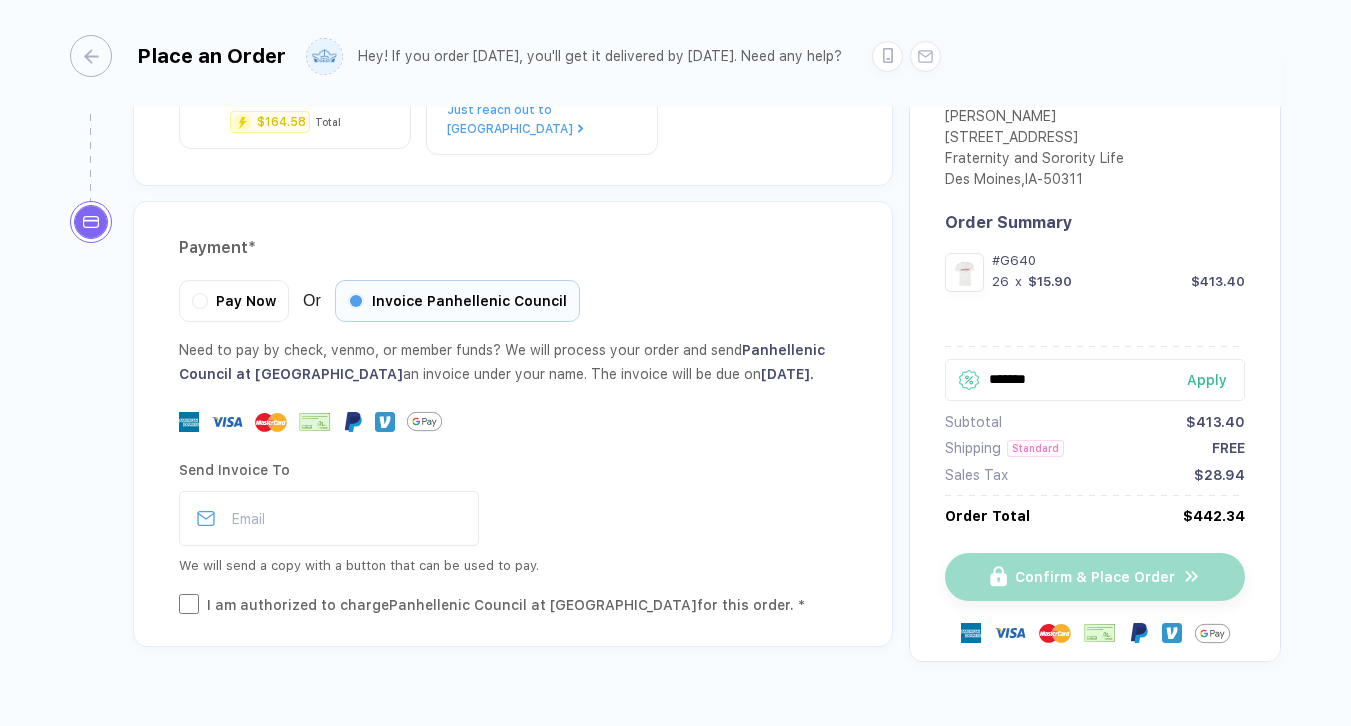 type on "*******" 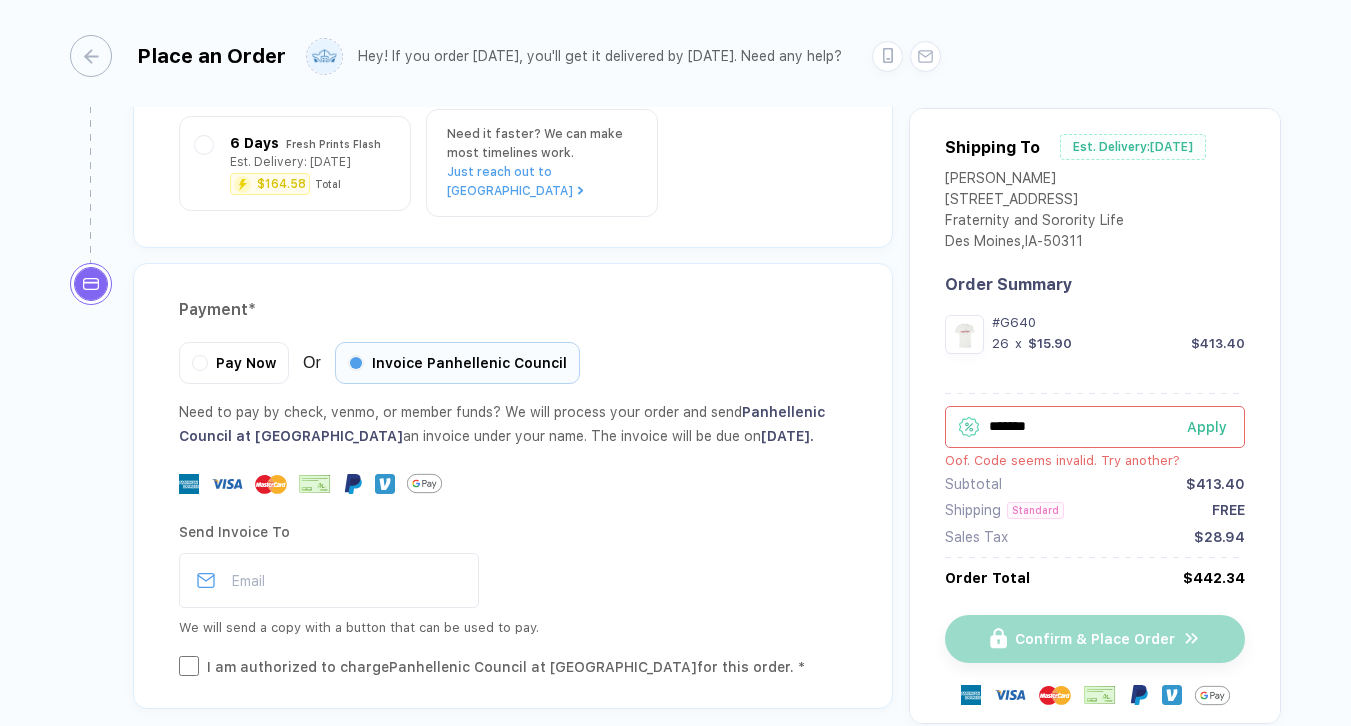 scroll, scrollTop: 2020, scrollLeft: 0, axis: vertical 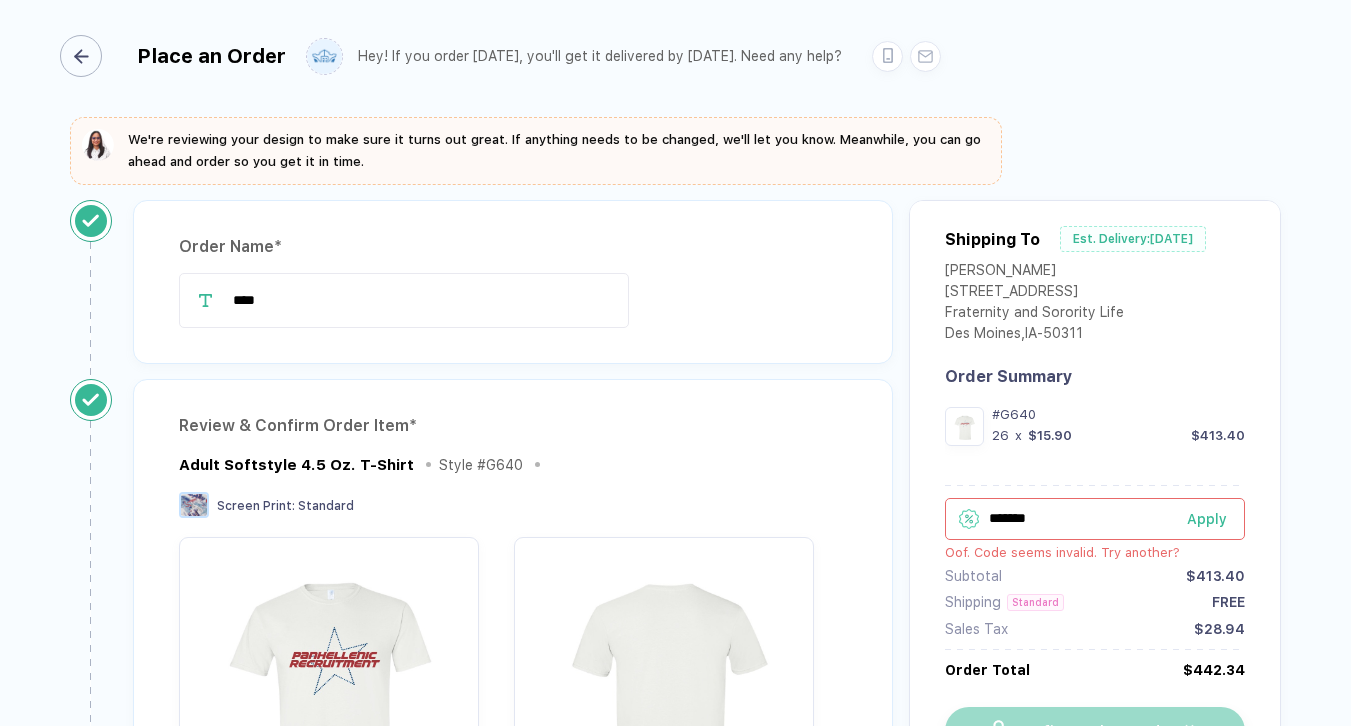 click at bounding box center [81, 56] 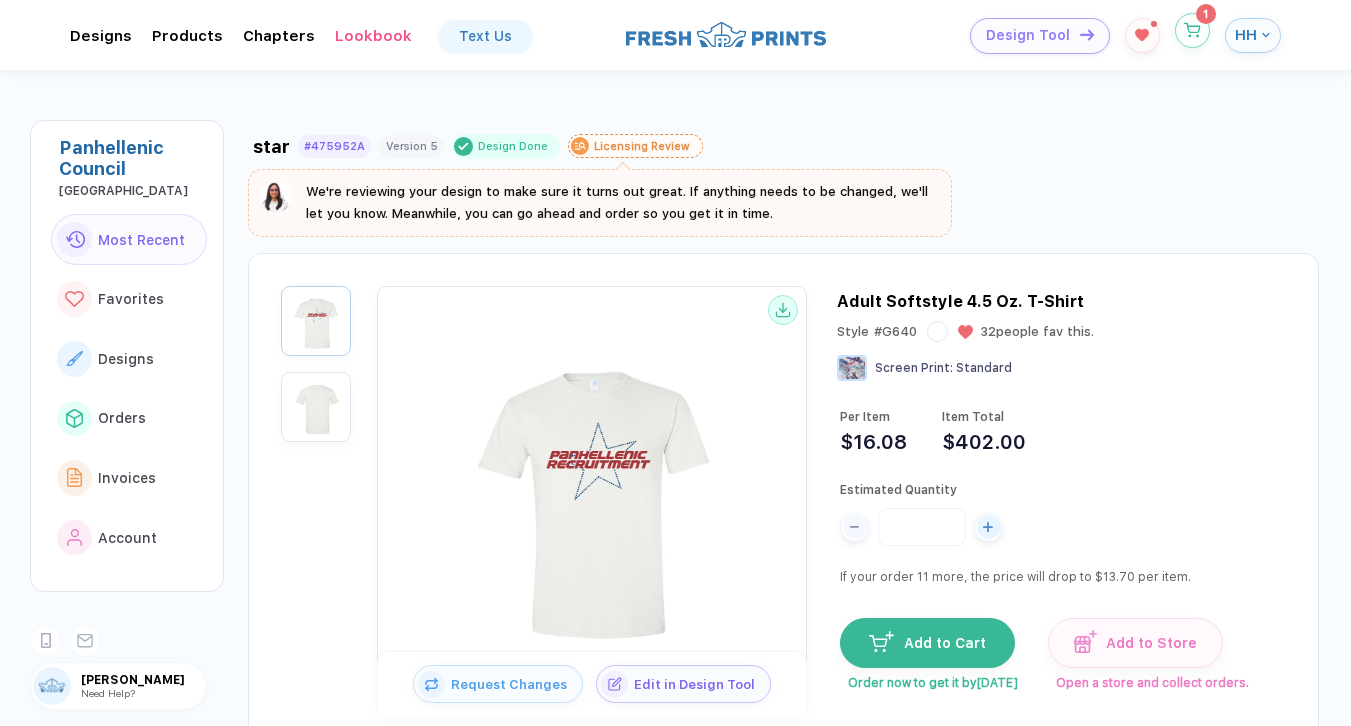 click 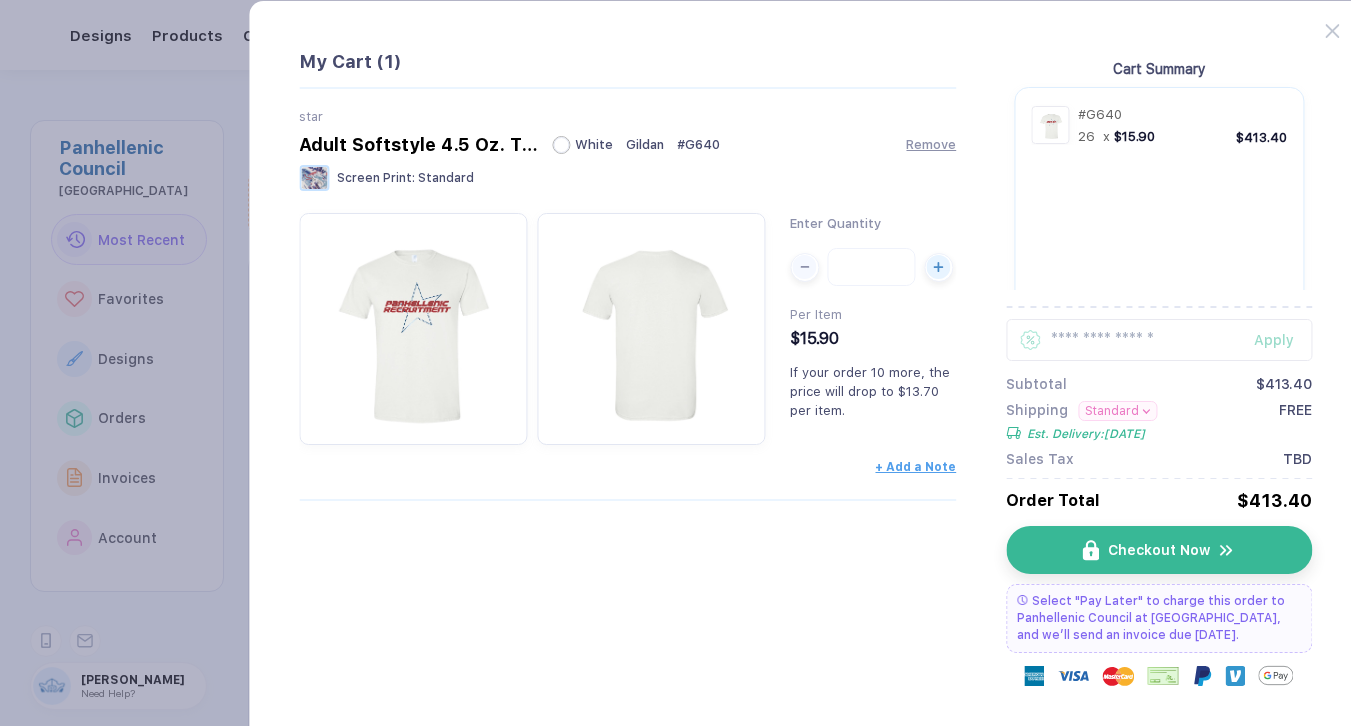 click on "Adult Softstyle 4.5 Oz. T-Shirt White Gildan # G640 Remove" at bounding box center [627, 144] 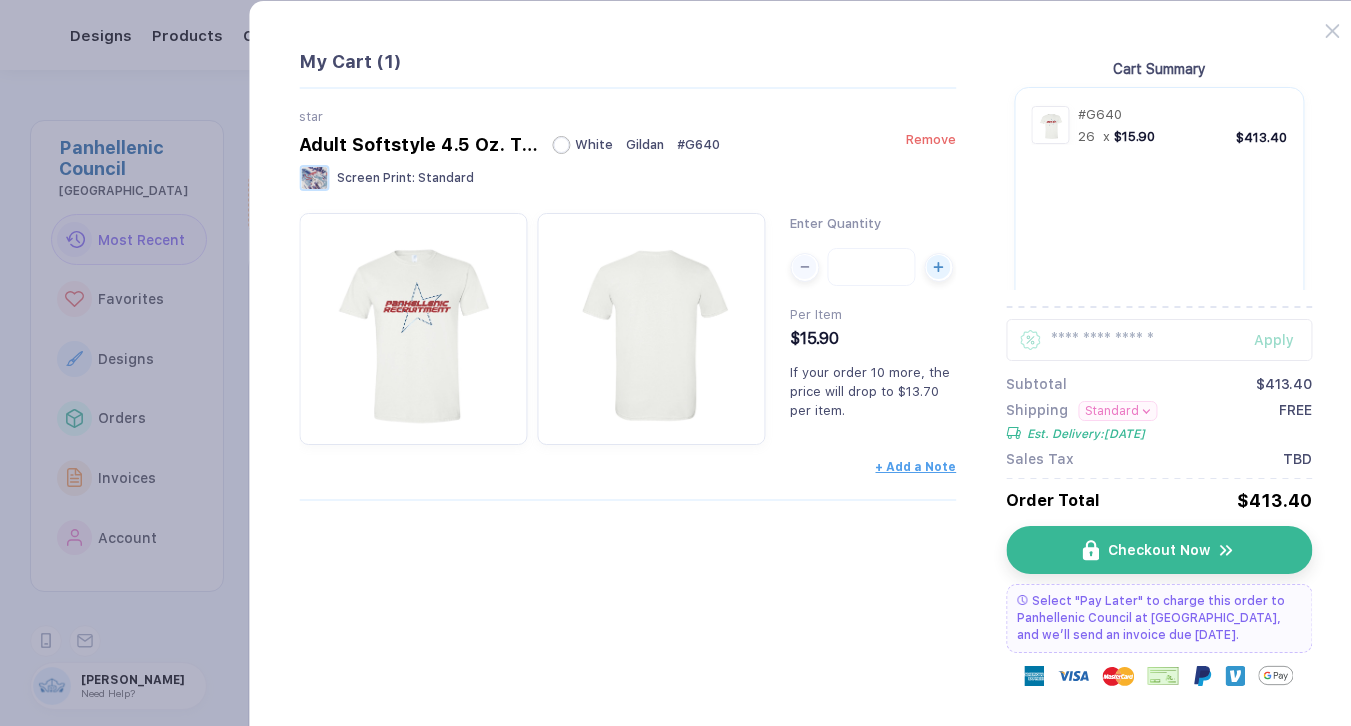 click on "Remove" at bounding box center (931, 139) 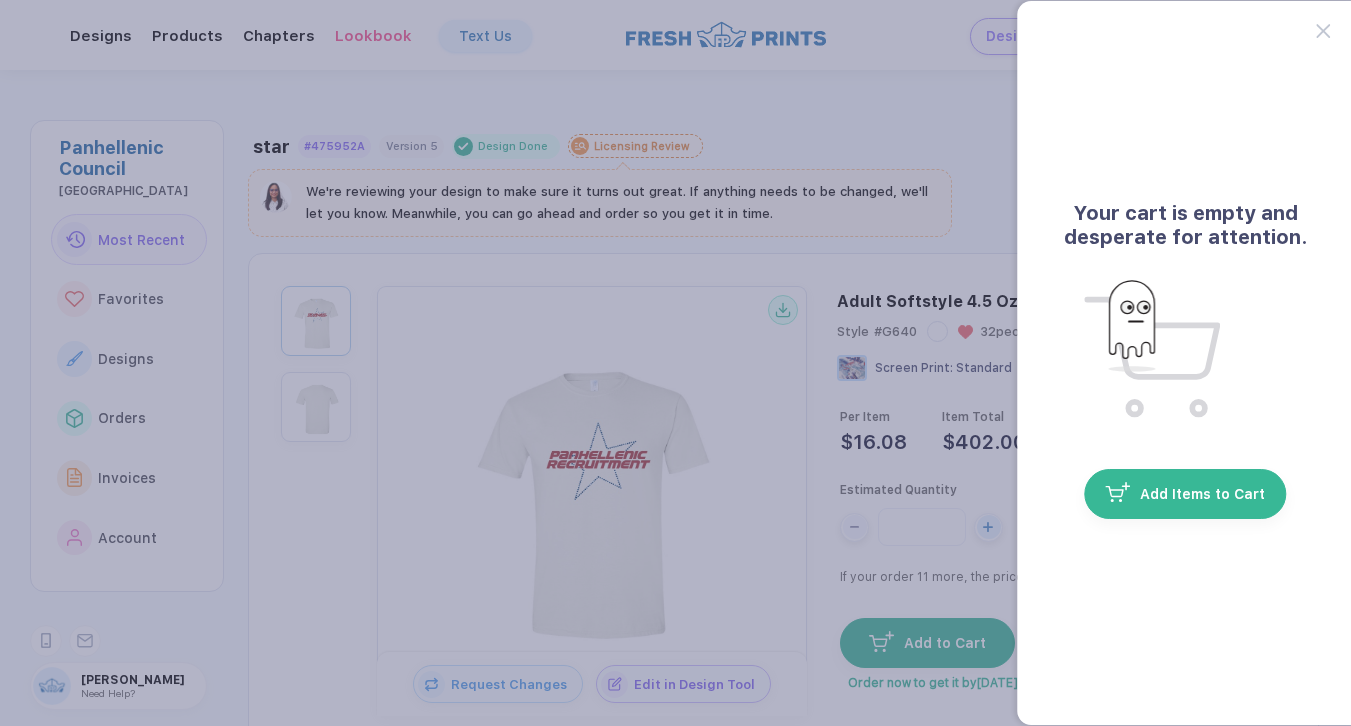 click at bounding box center [675, 363] 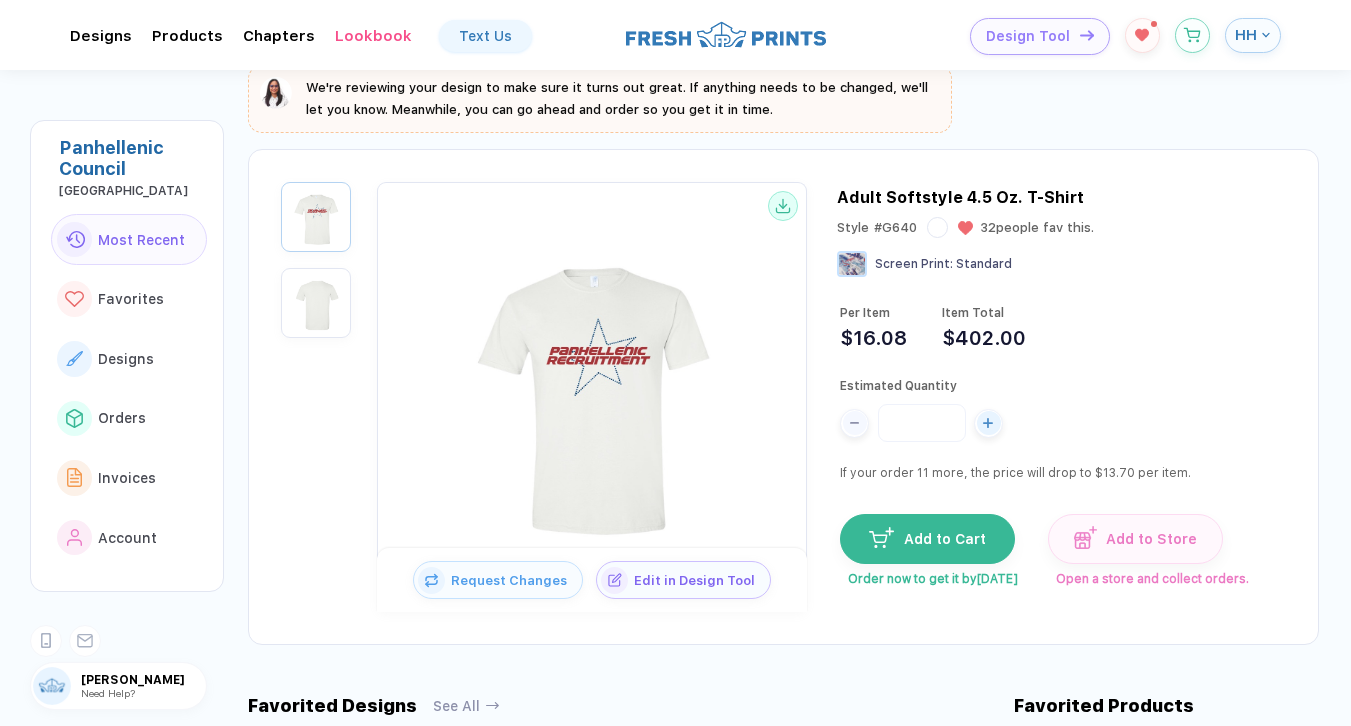 scroll, scrollTop: 124, scrollLeft: 0, axis: vertical 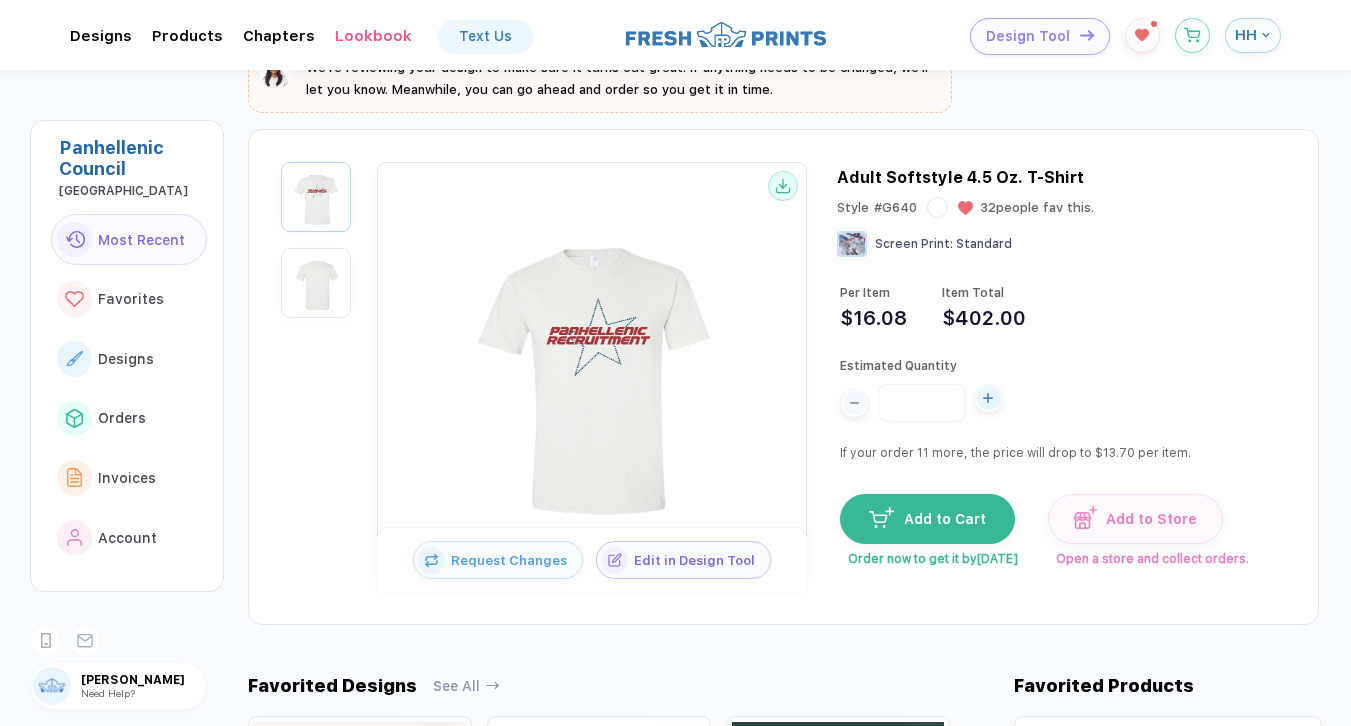 click at bounding box center (989, 398) 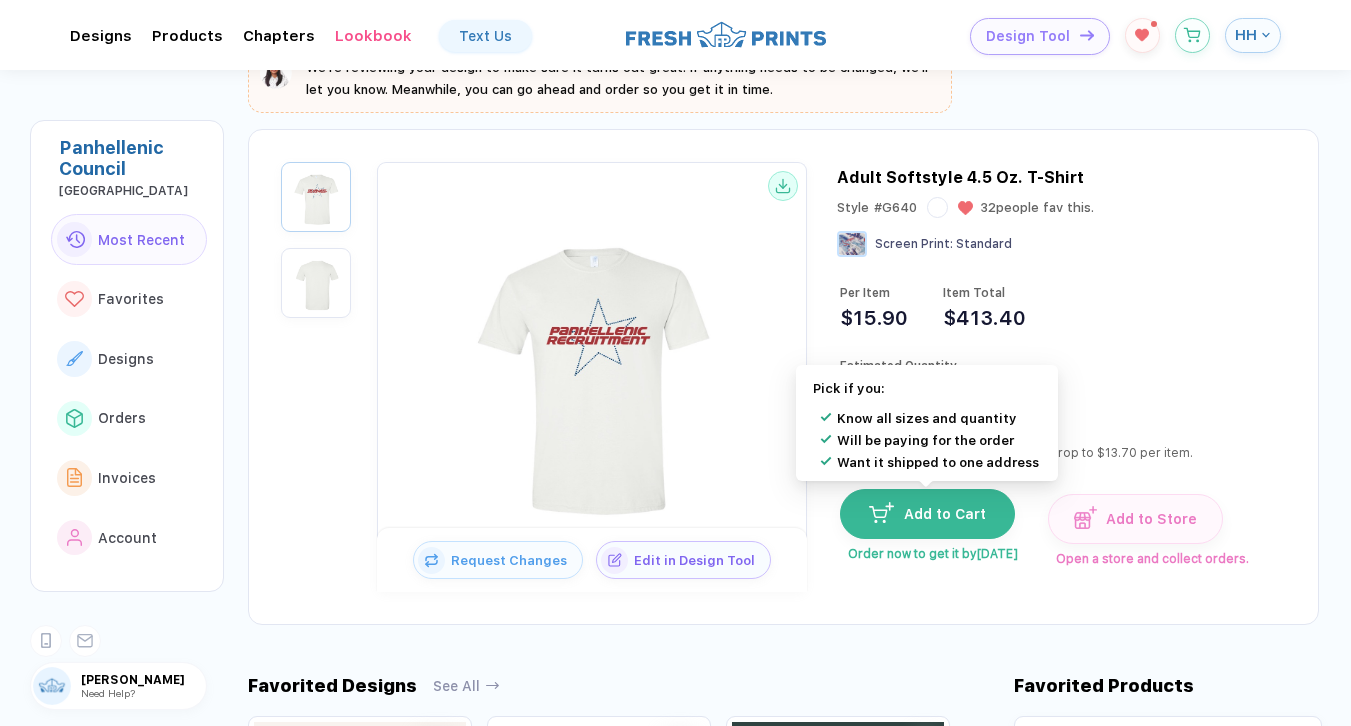 click on "Add to Cart" at bounding box center (927, 514) 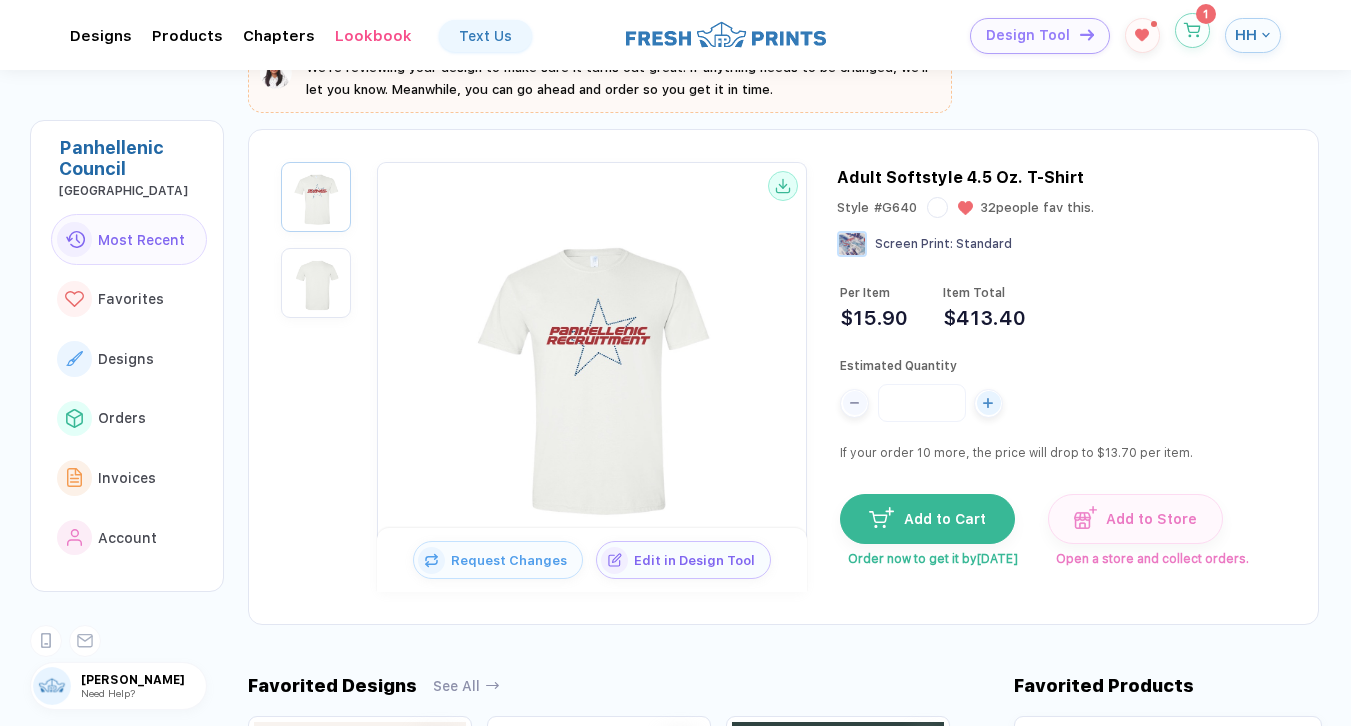 click 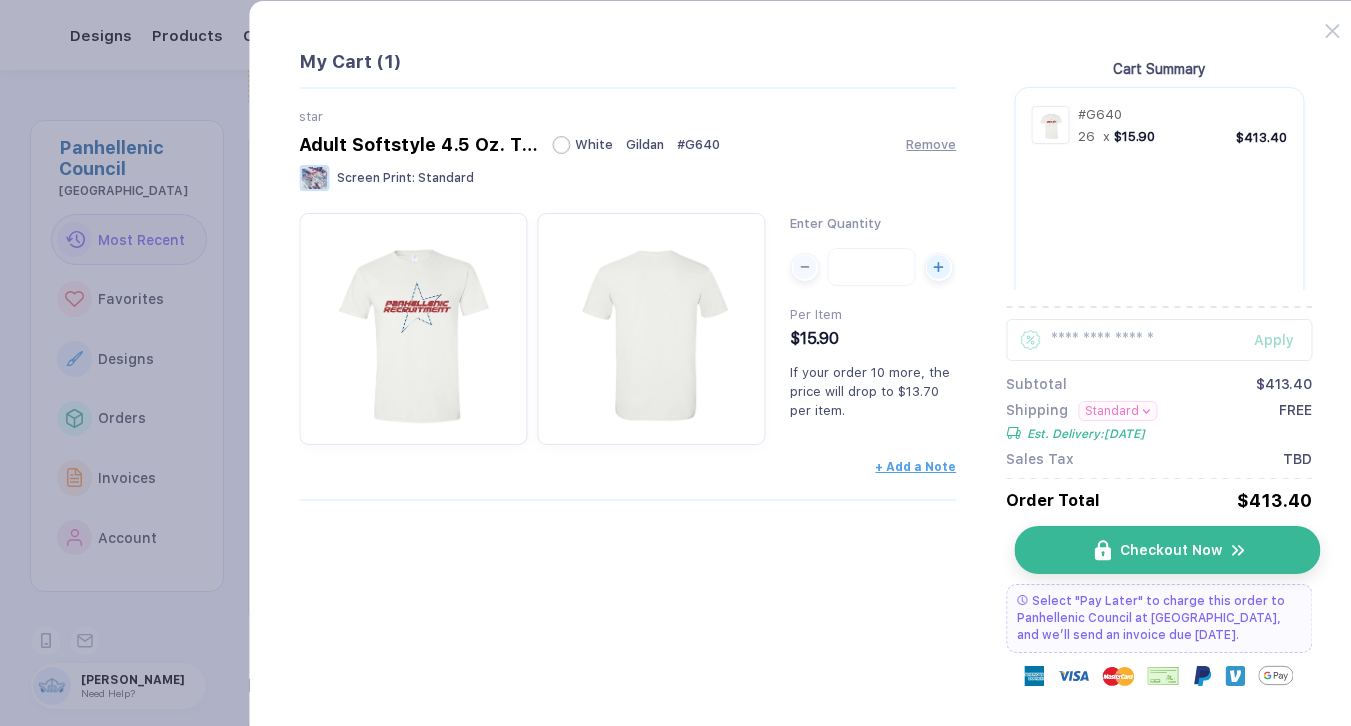 click on "Checkout Now" at bounding box center (1171, 550) 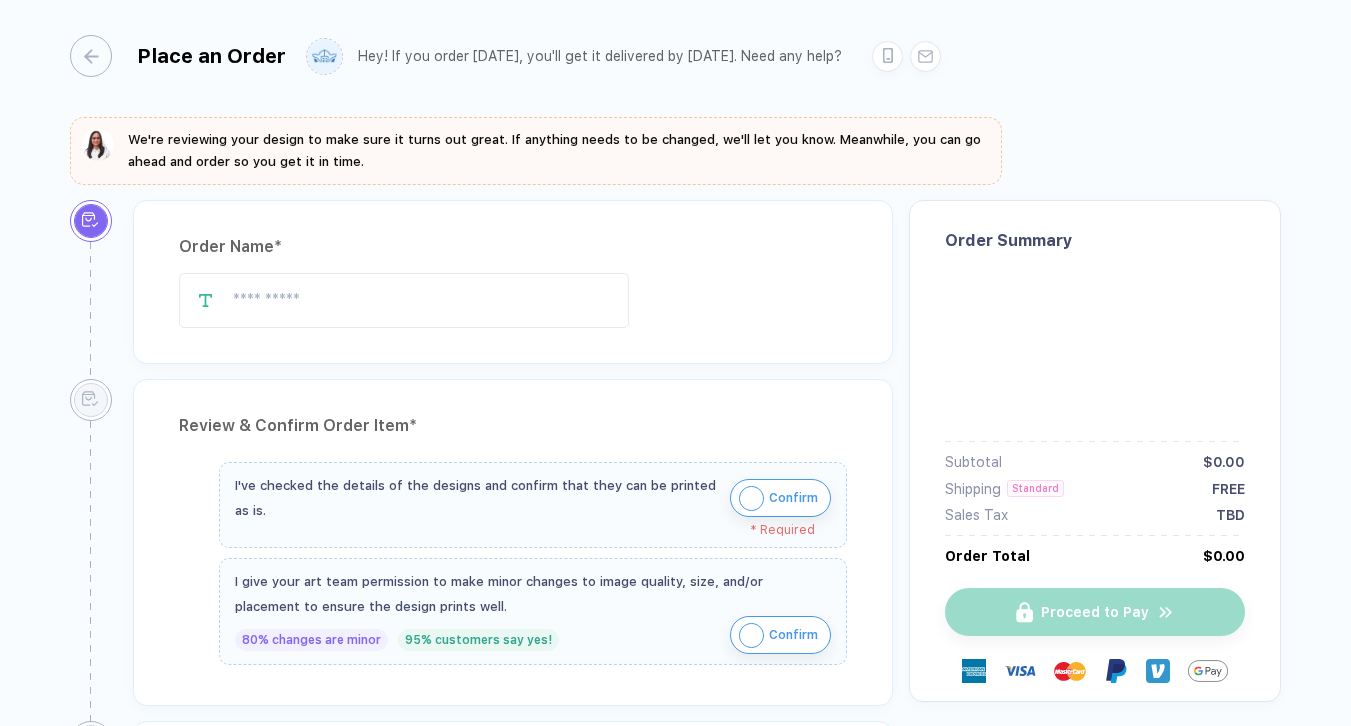 type on "****" 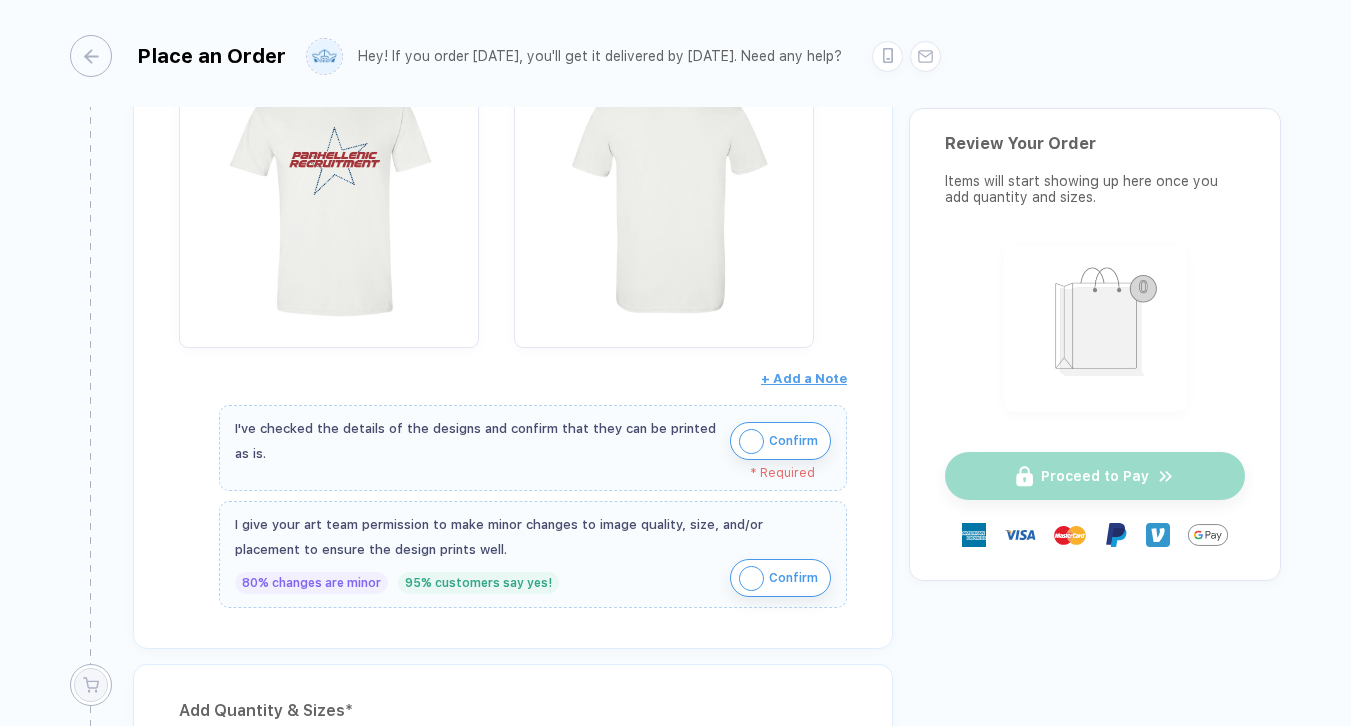 scroll, scrollTop: 551, scrollLeft: 0, axis: vertical 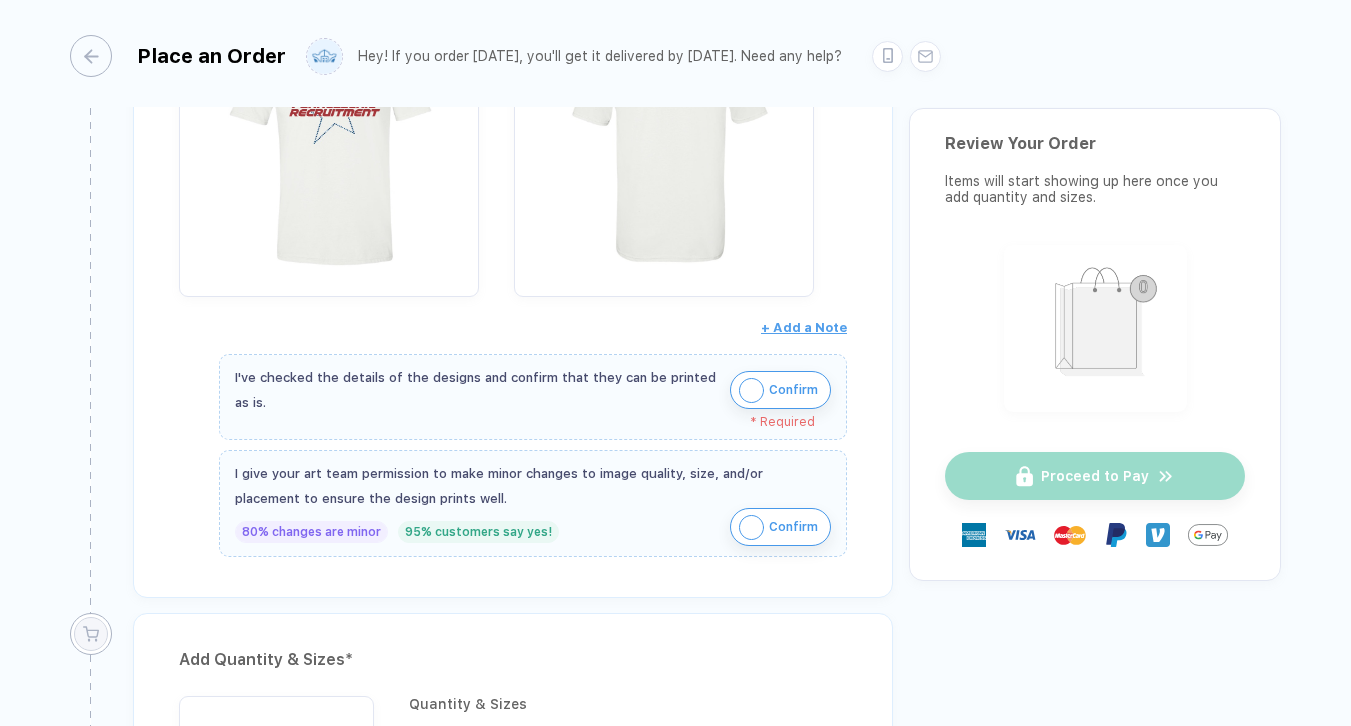 click at bounding box center (751, 390) 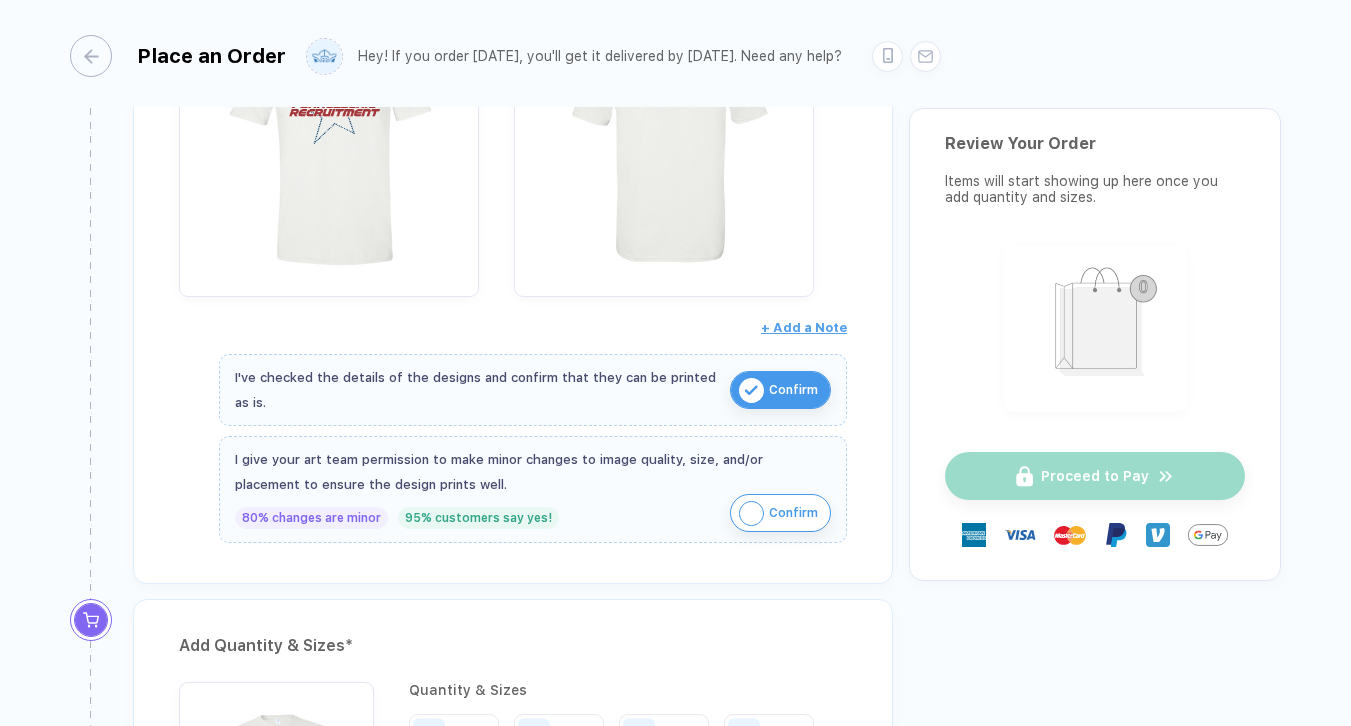 click at bounding box center (751, 513) 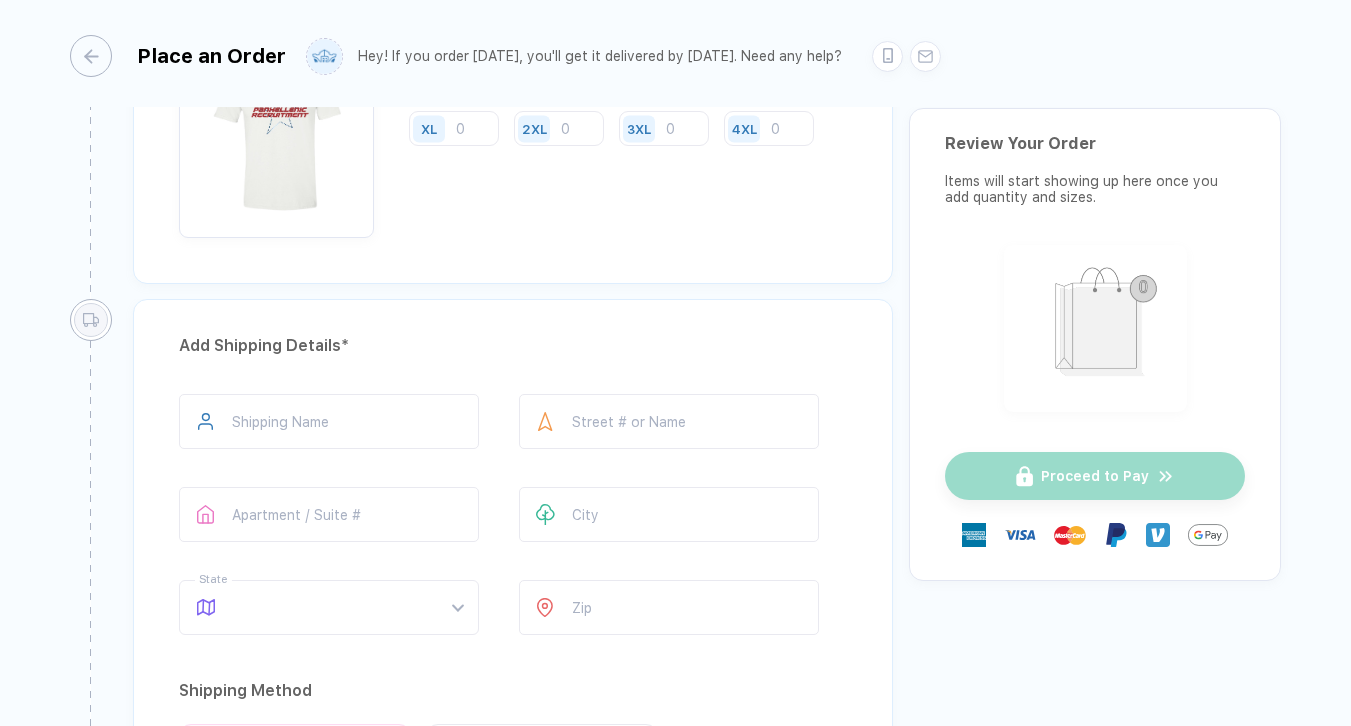 scroll, scrollTop: 923, scrollLeft: 0, axis: vertical 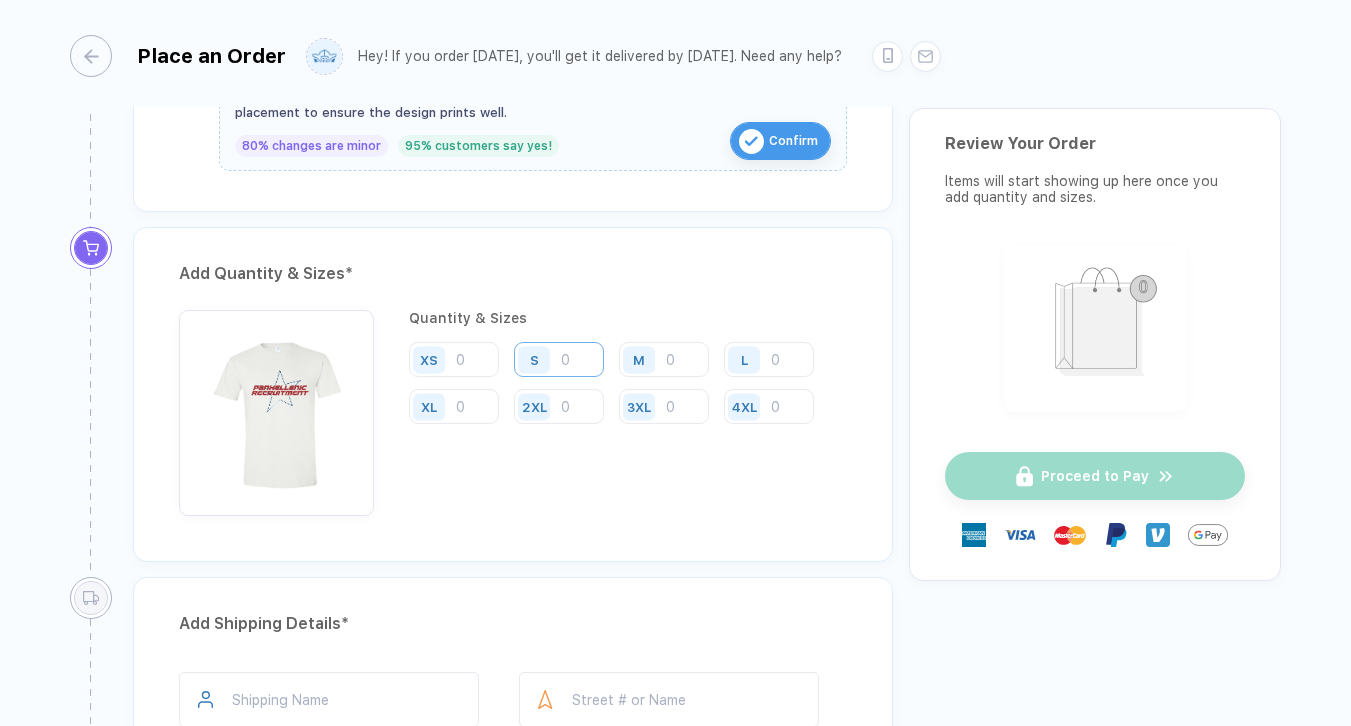 click at bounding box center [559, 359] 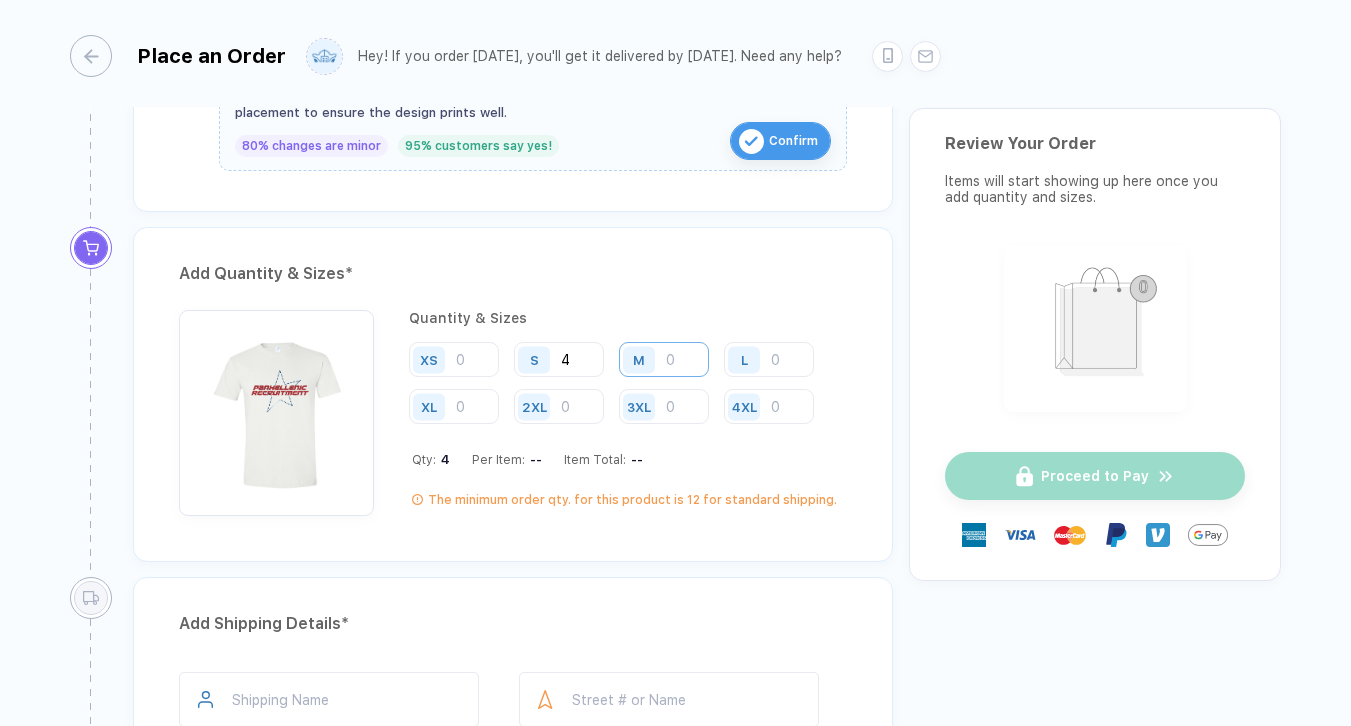 type on "4" 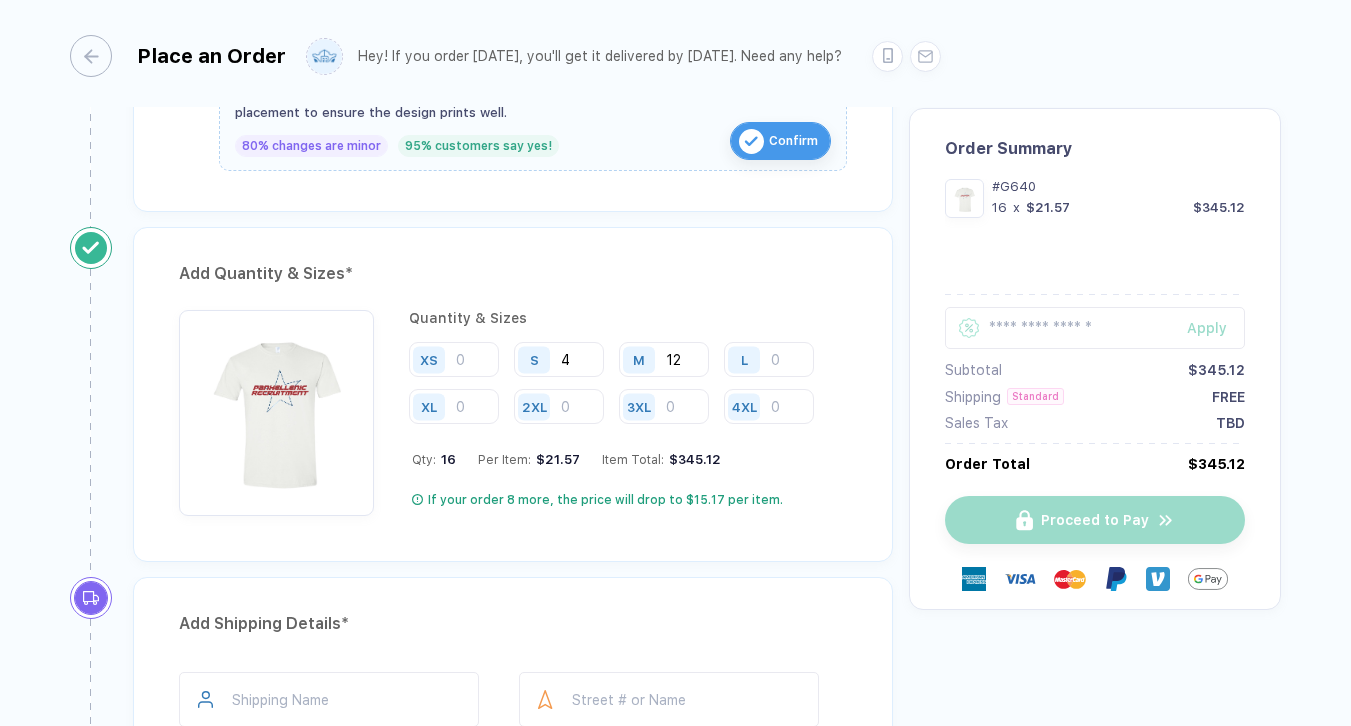 type on "12" 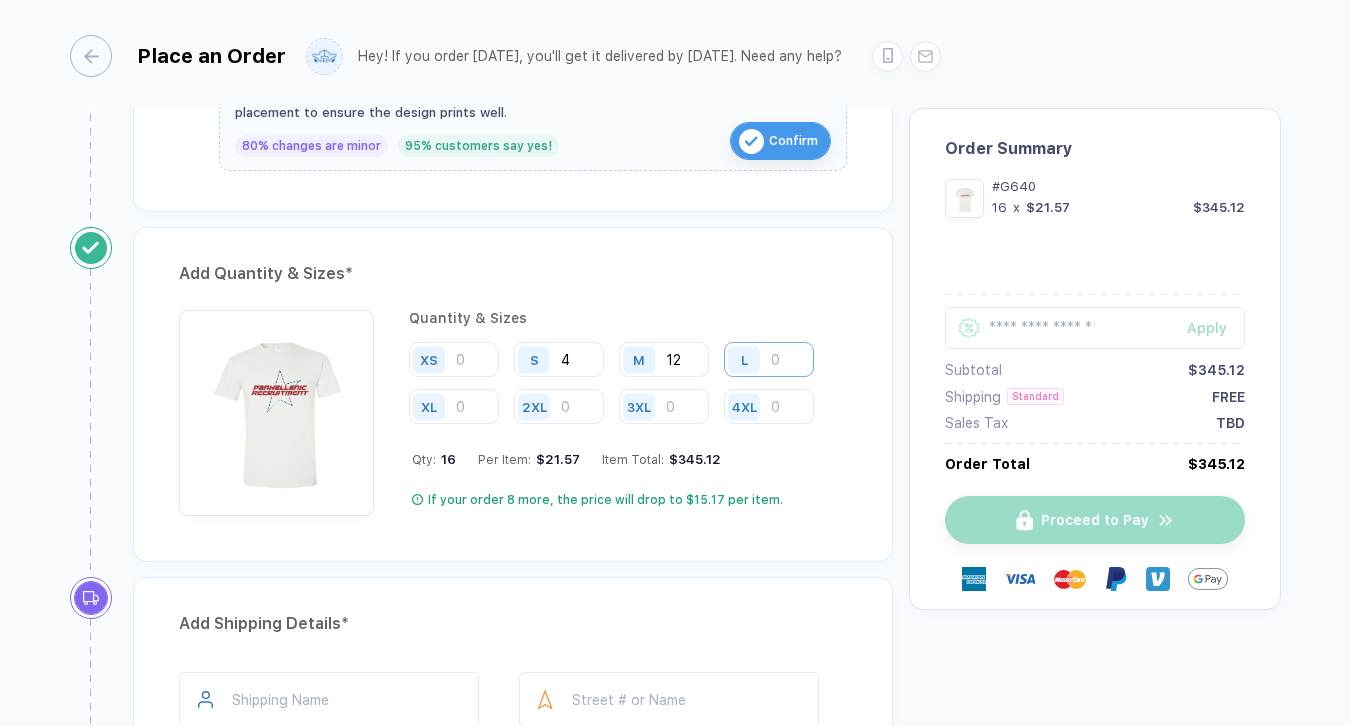 click at bounding box center [769, 359] 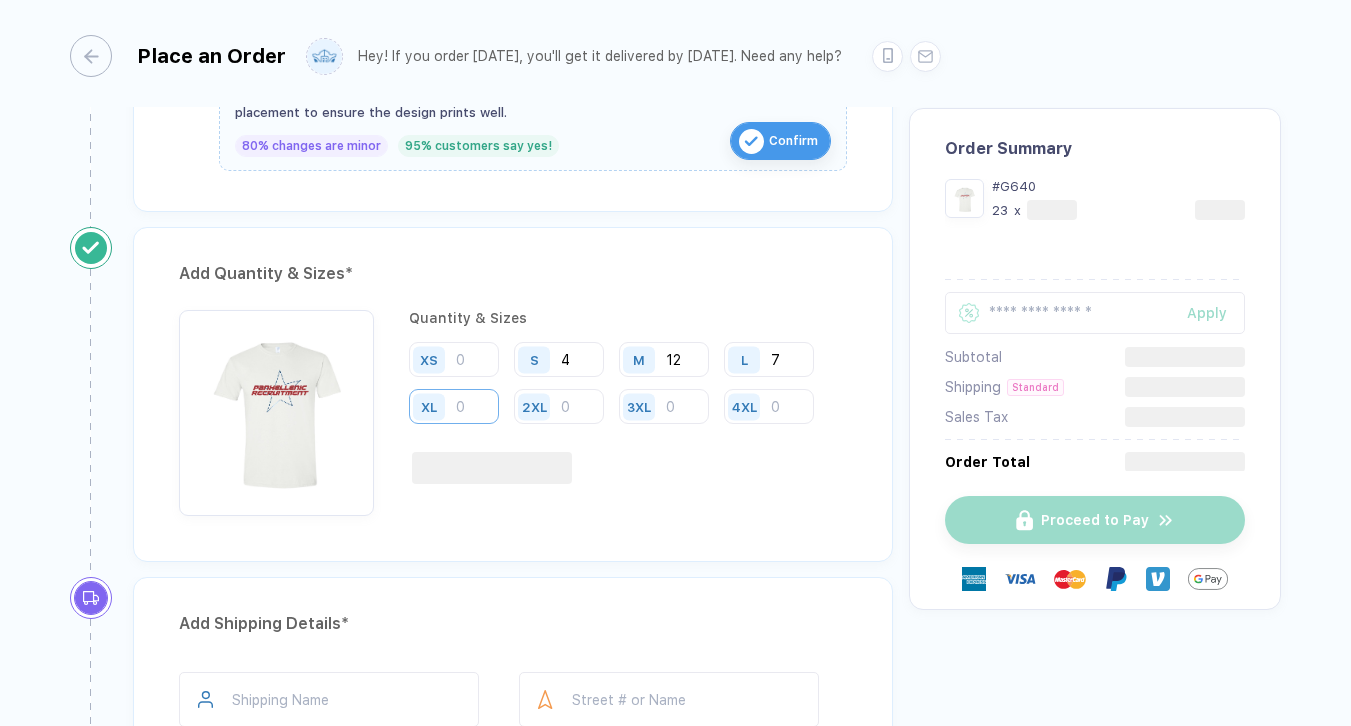 type on "7" 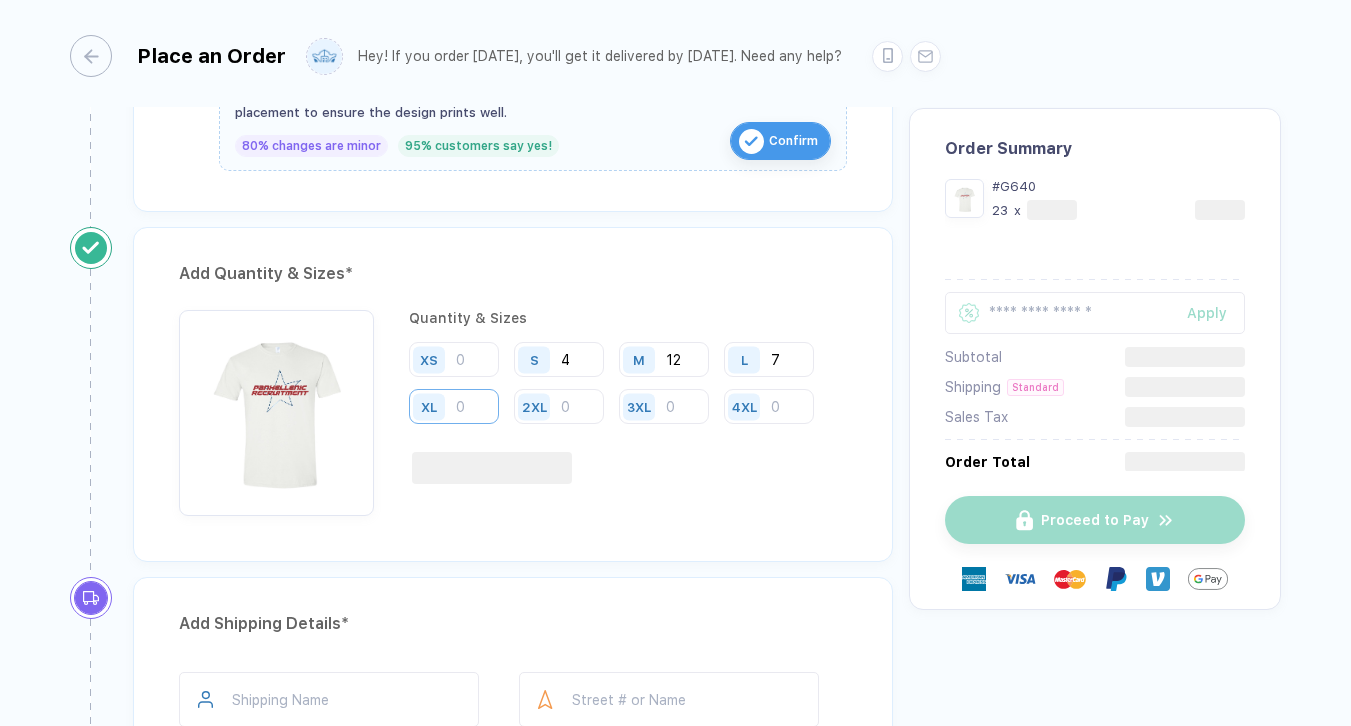 click at bounding box center [454, 406] 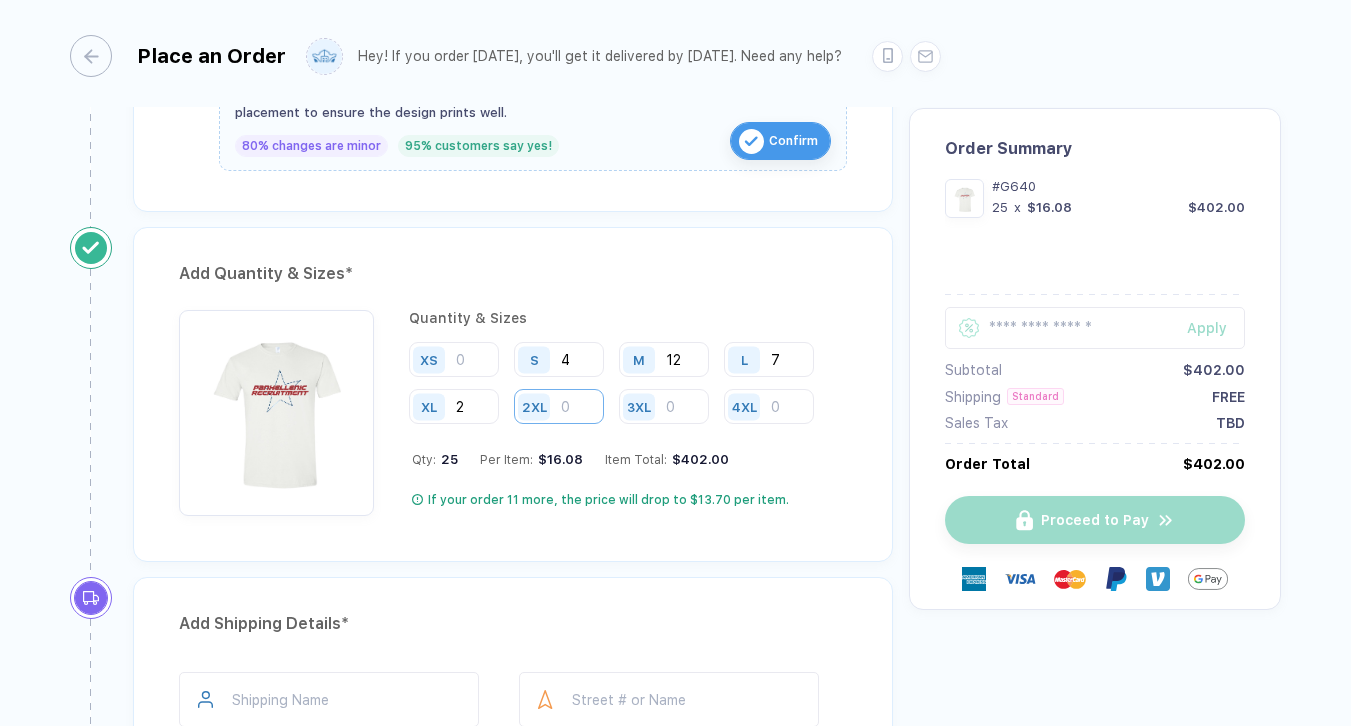 type on "2" 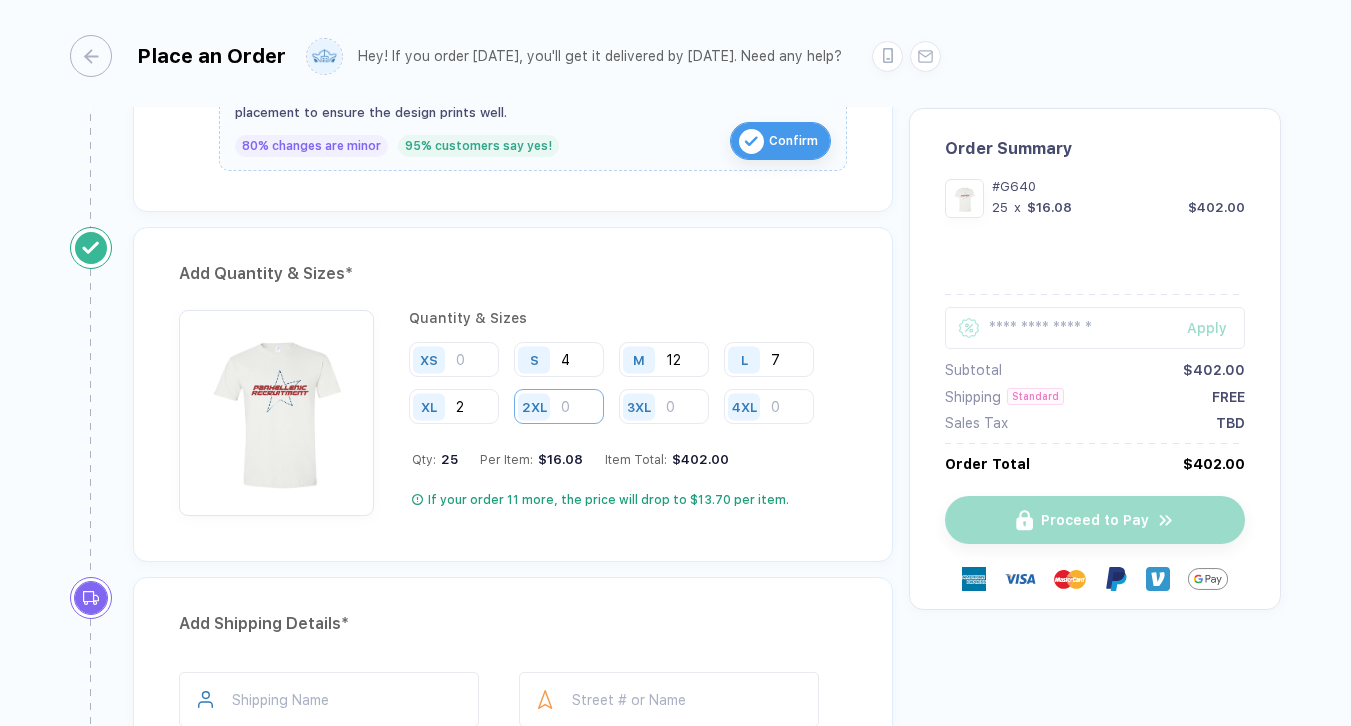 click at bounding box center [559, 406] 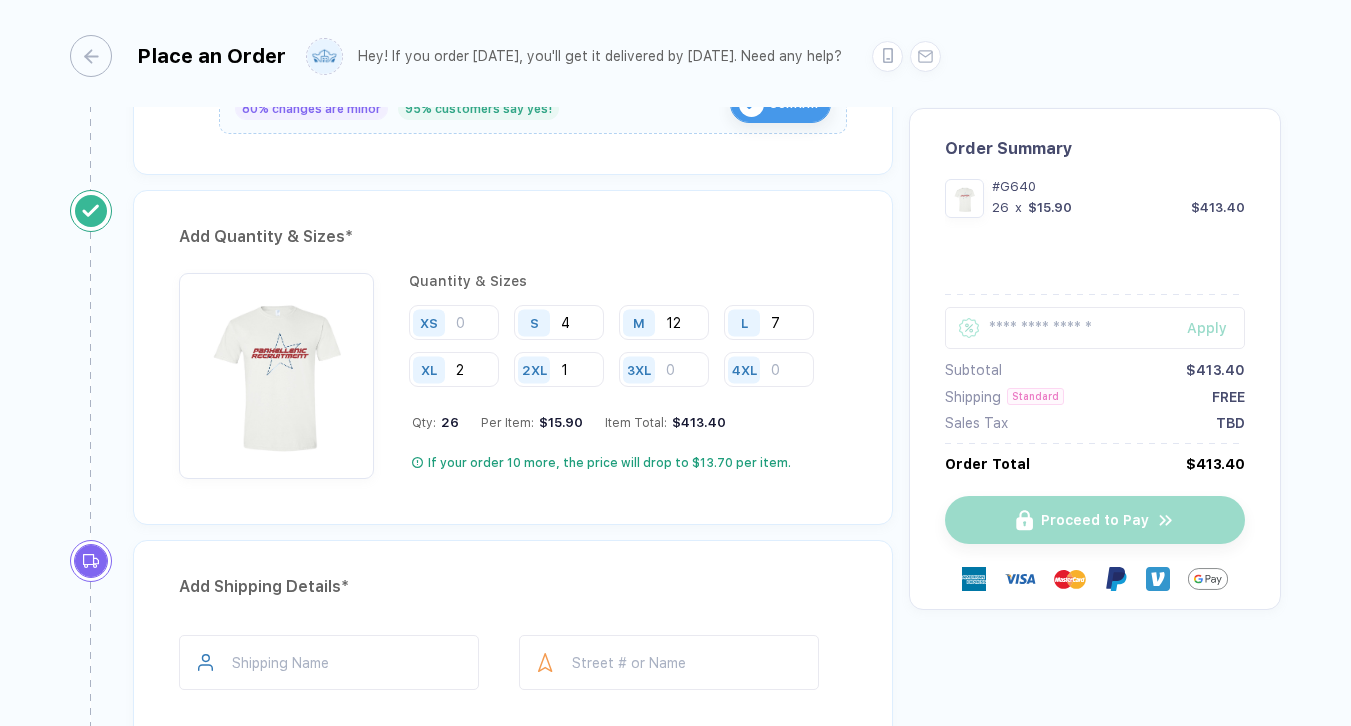 scroll, scrollTop: 961, scrollLeft: 0, axis: vertical 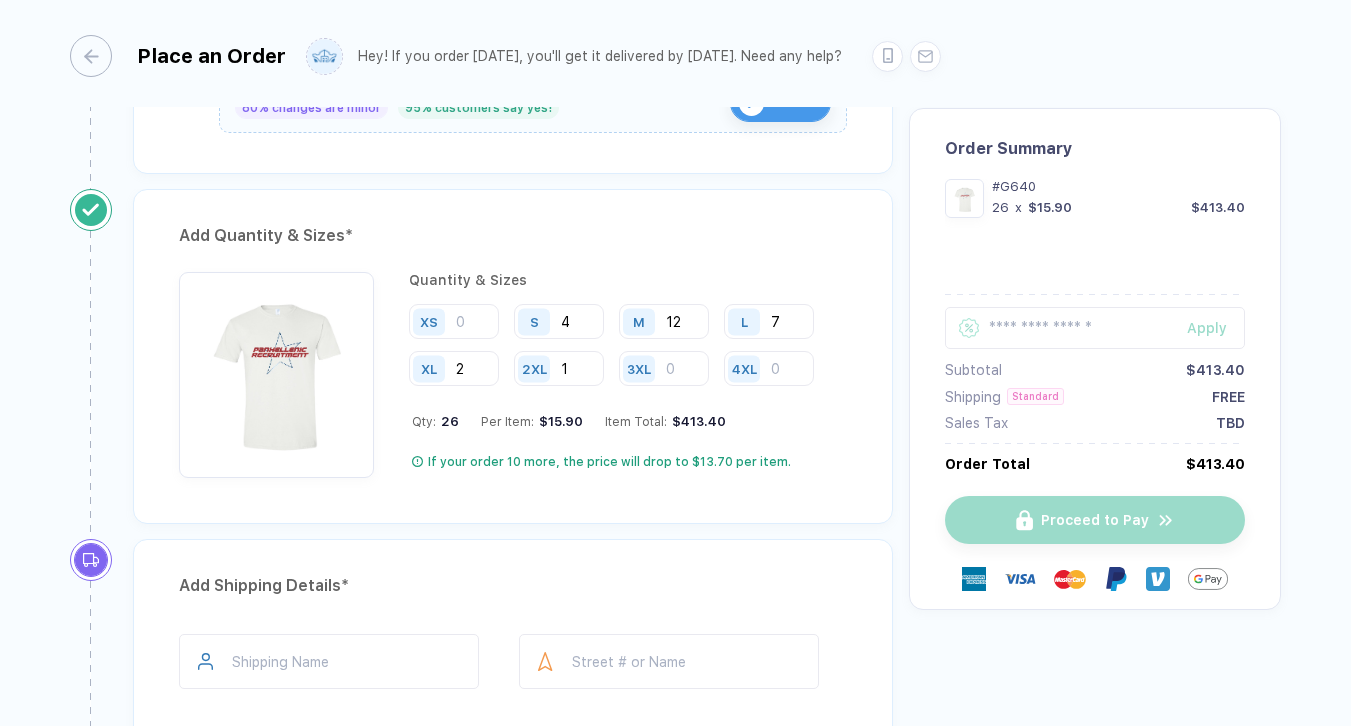 type on "1" 